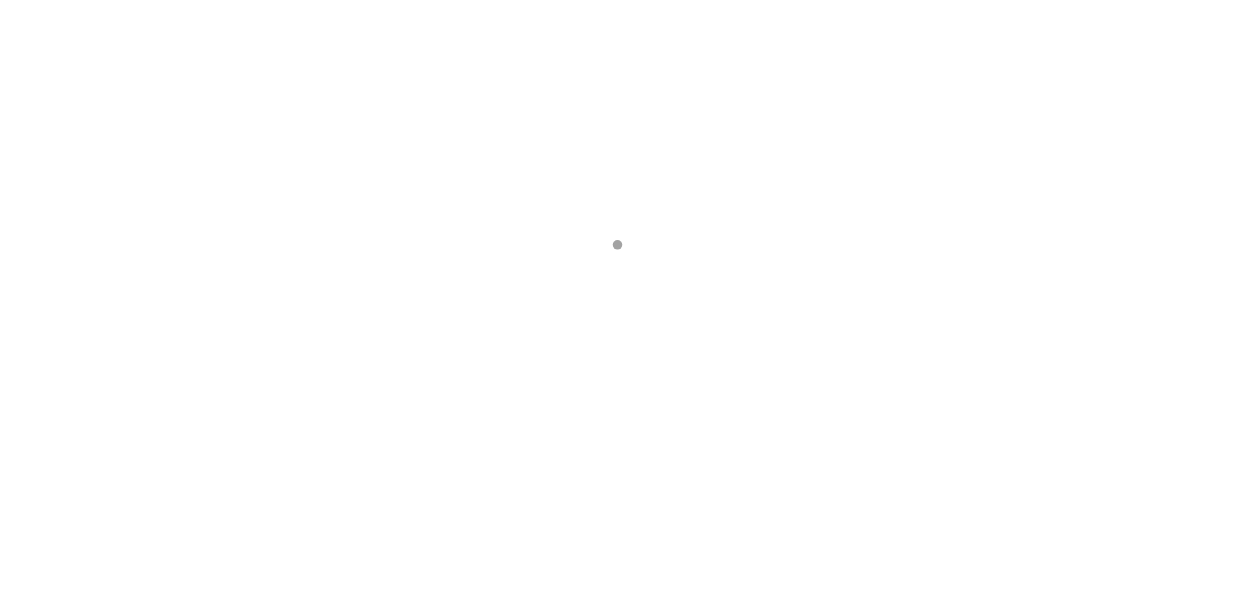 scroll, scrollTop: 0, scrollLeft: 0, axis: both 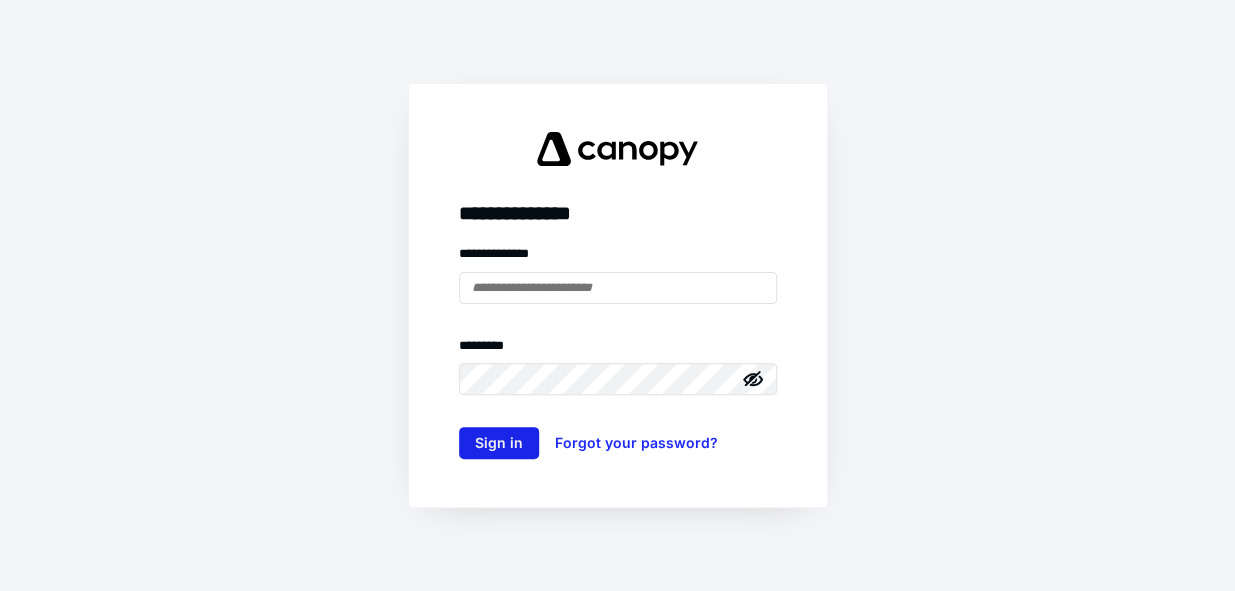 type on "**********" 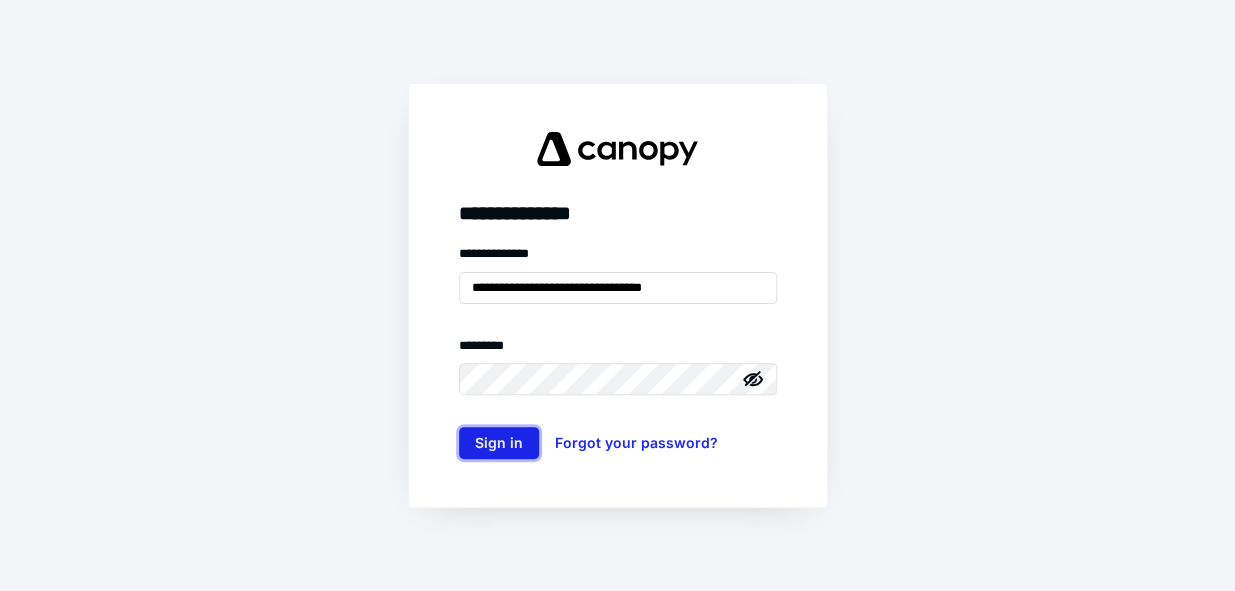 click on "Sign in" at bounding box center [499, 443] 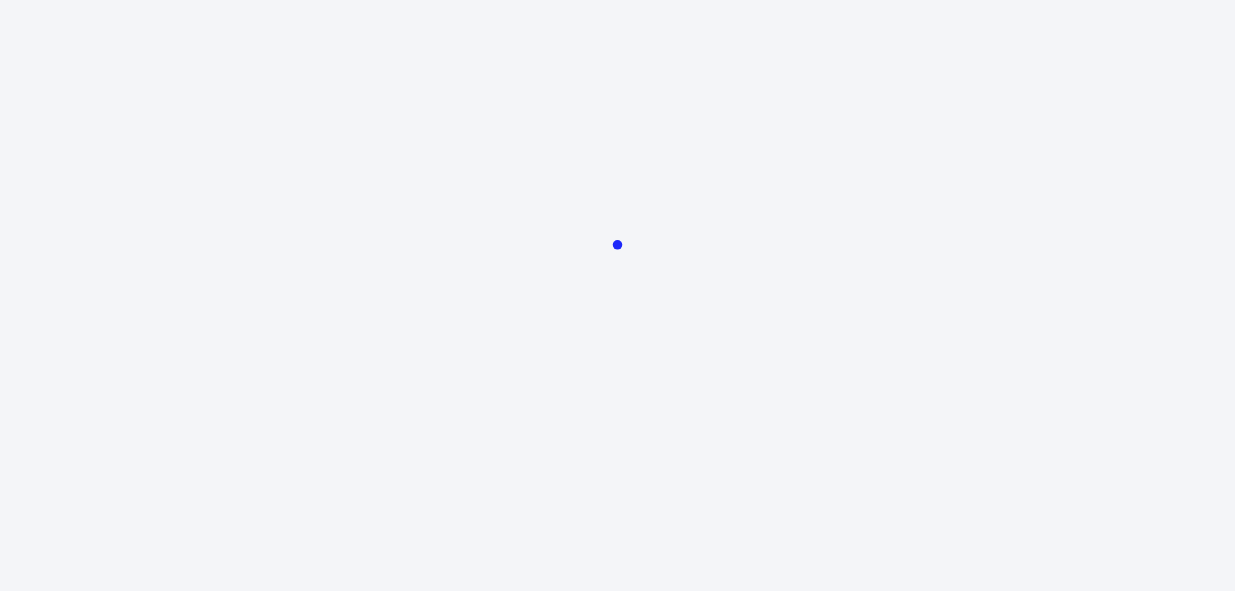 scroll, scrollTop: 0, scrollLeft: 0, axis: both 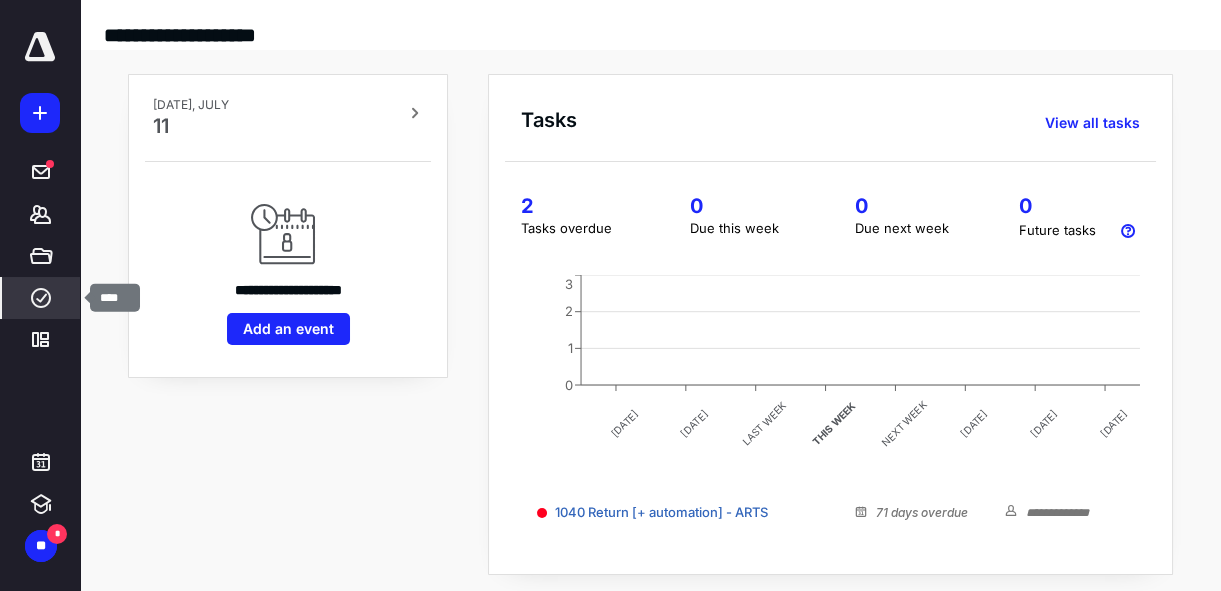 click 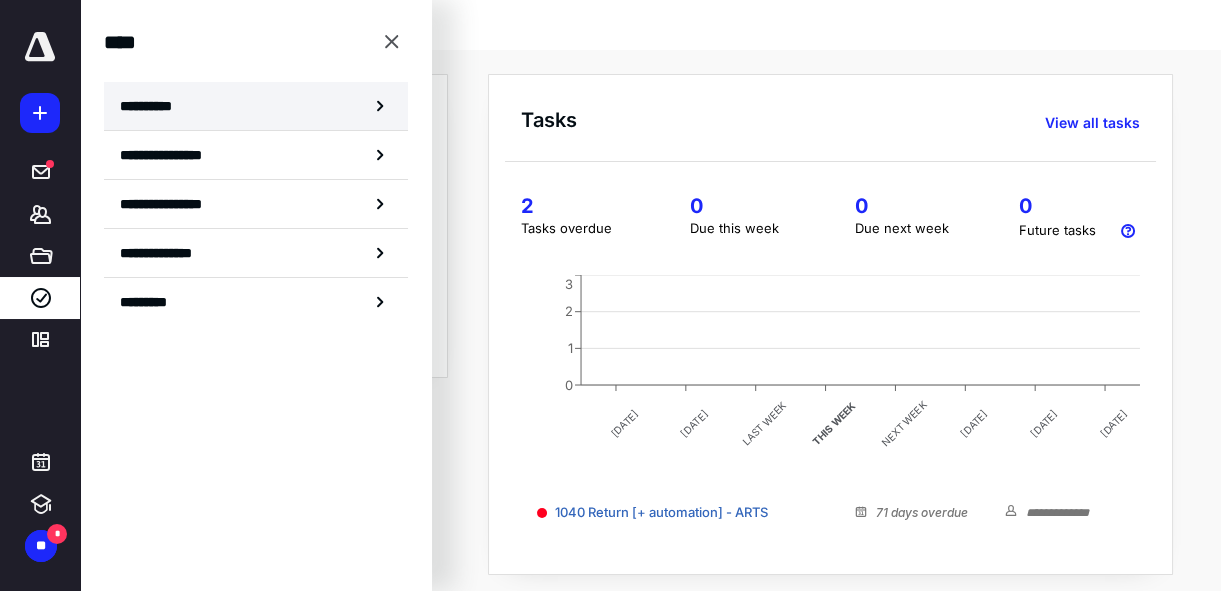 click on "**********" at bounding box center [256, 106] 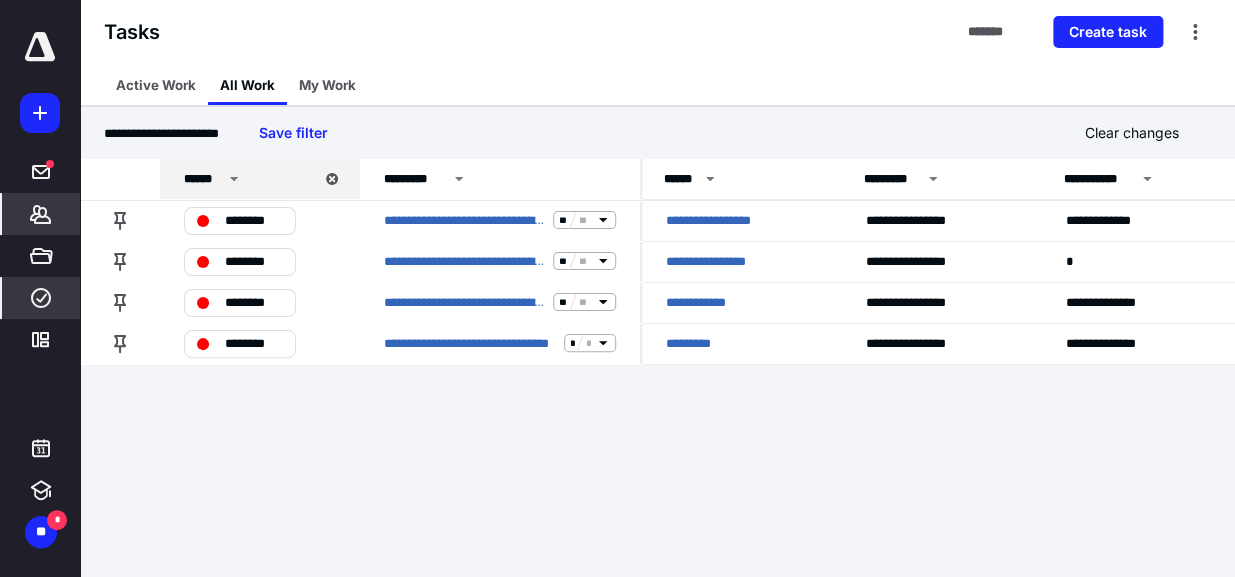 click 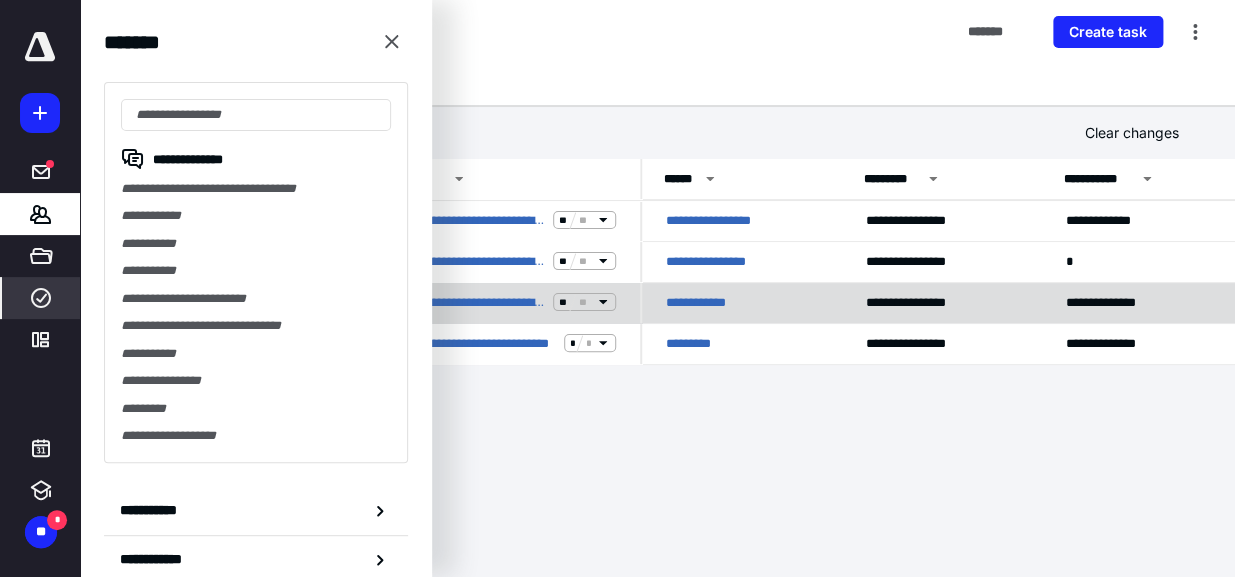 click on "**********" at bounding box center (705, 302) 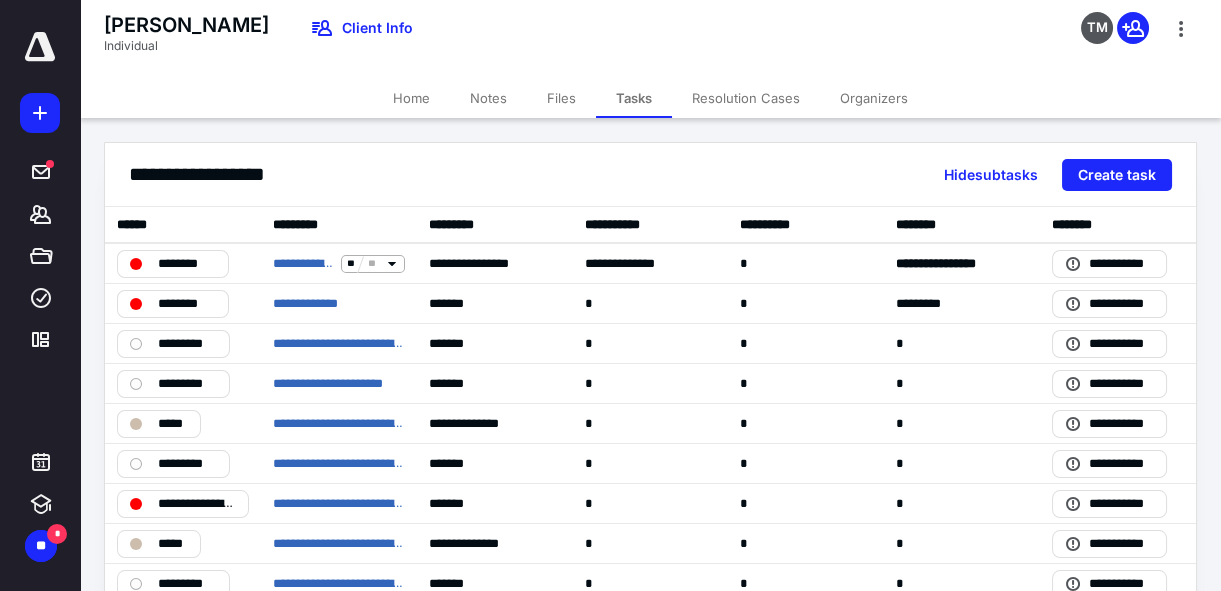click on "Files" at bounding box center (561, 98) 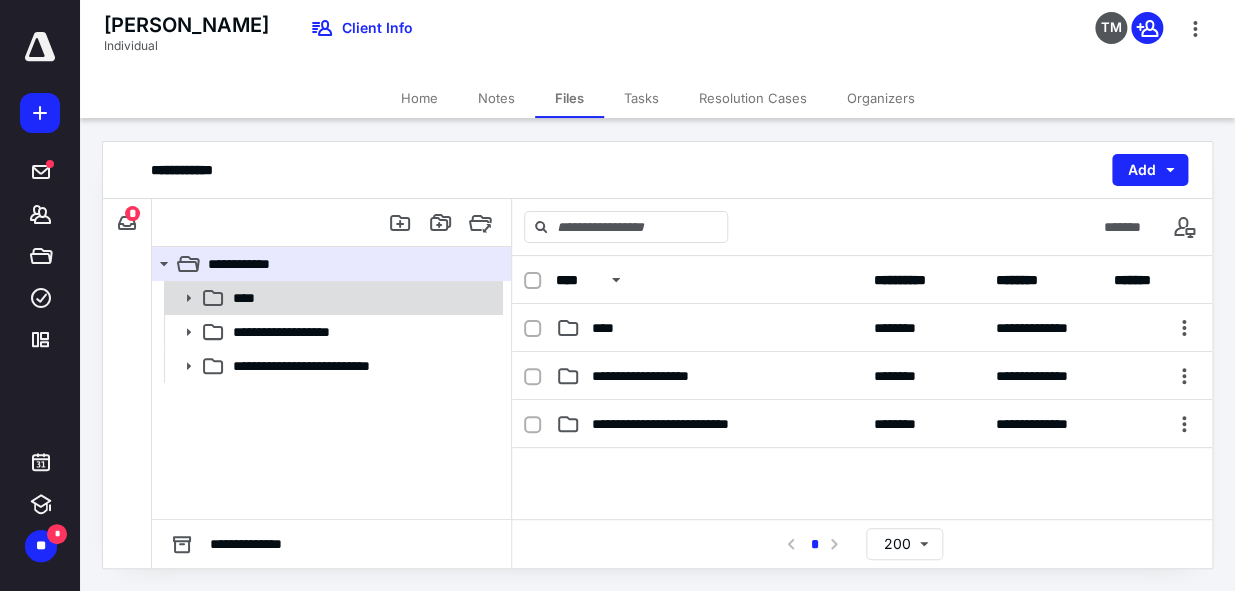 click 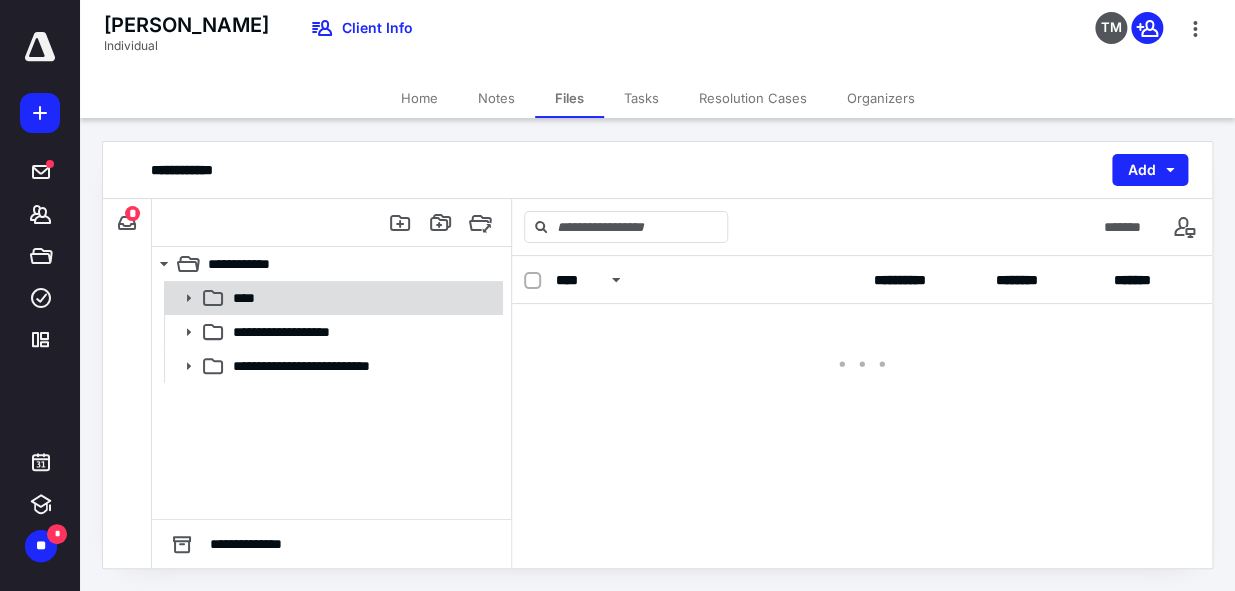 click 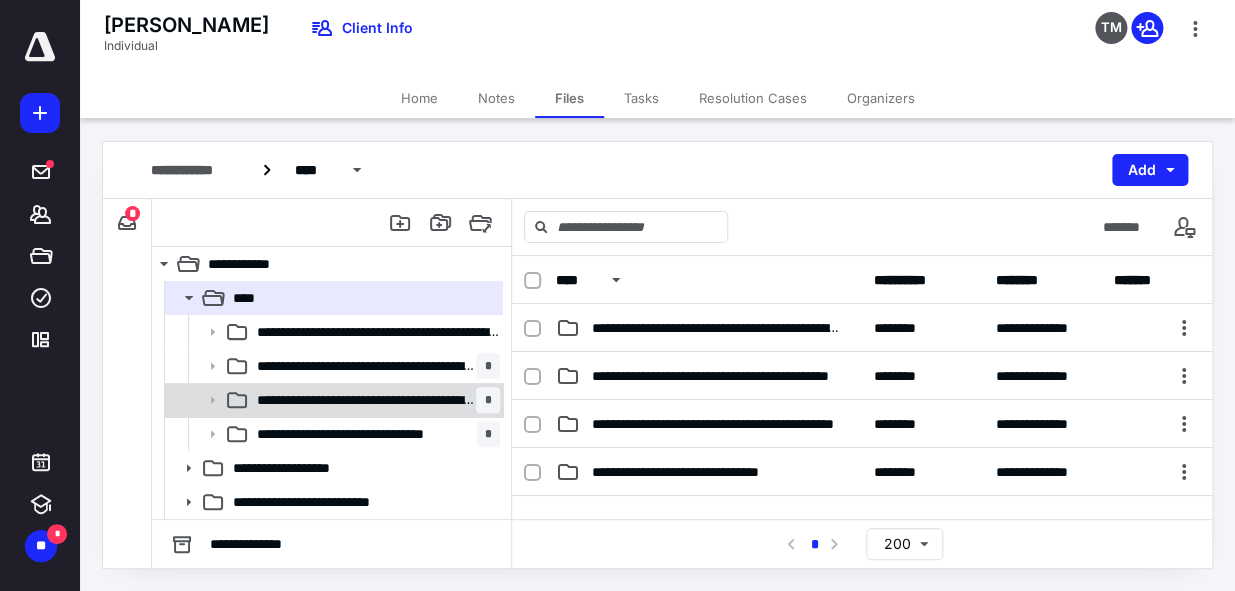 click 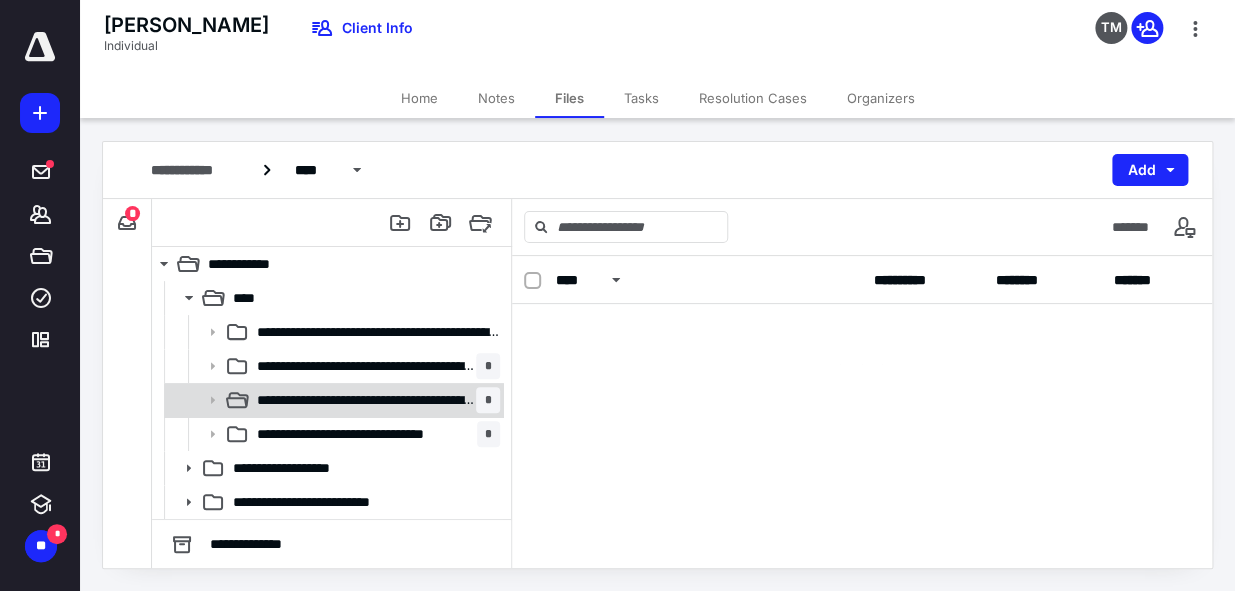 click 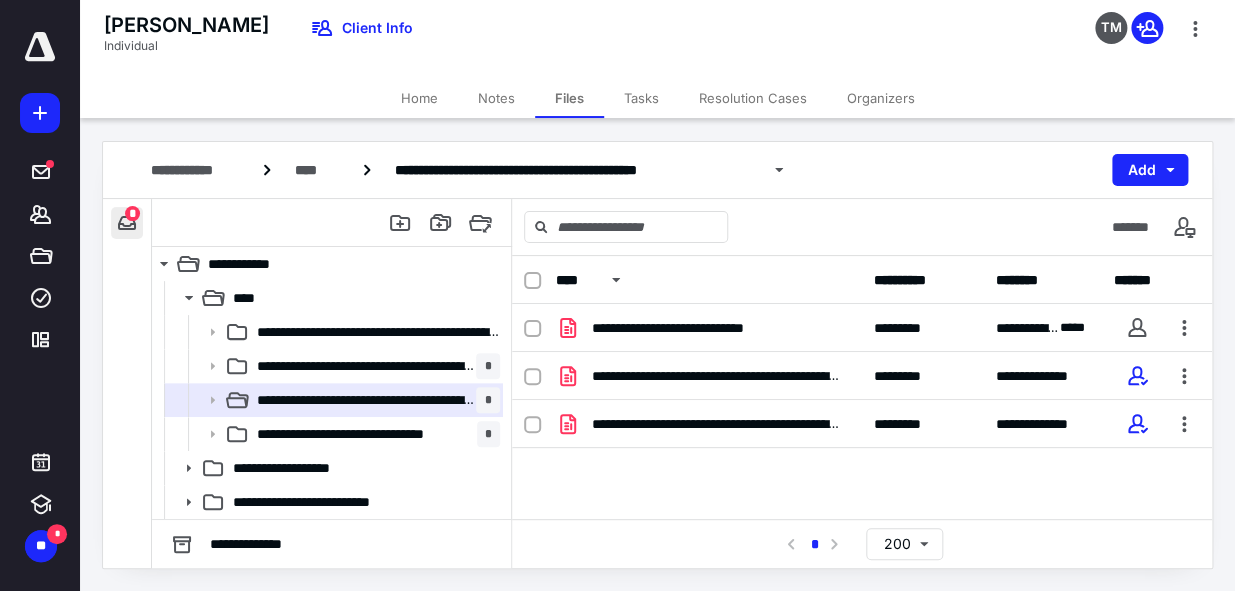 click at bounding box center [127, 223] 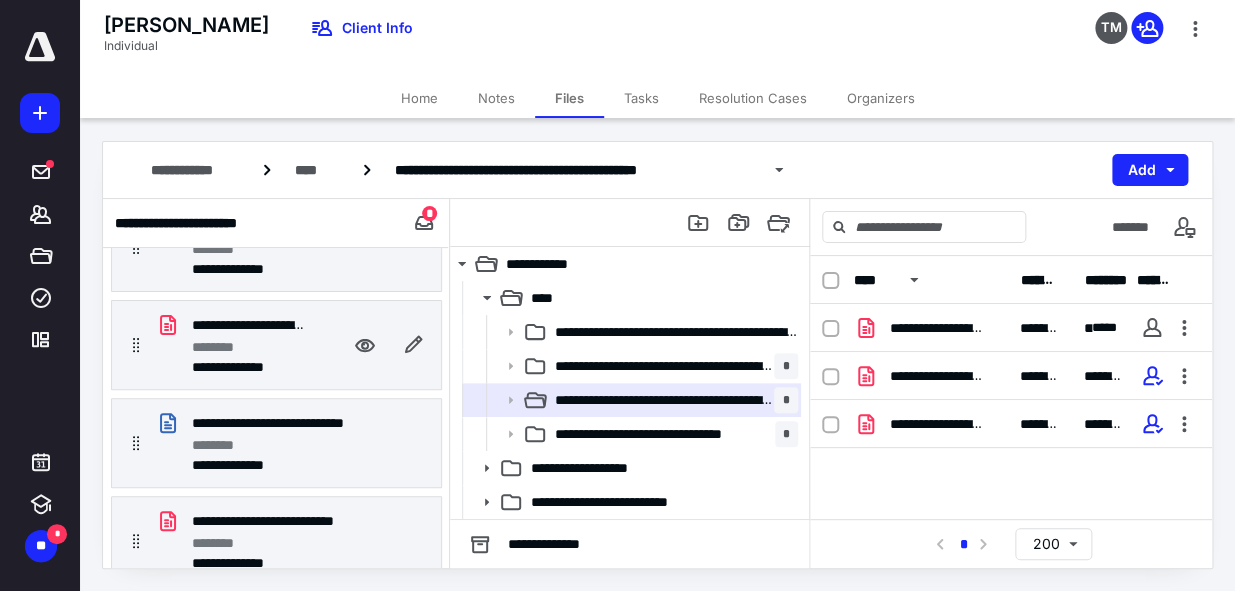 scroll, scrollTop: 142, scrollLeft: 0, axis: vertical 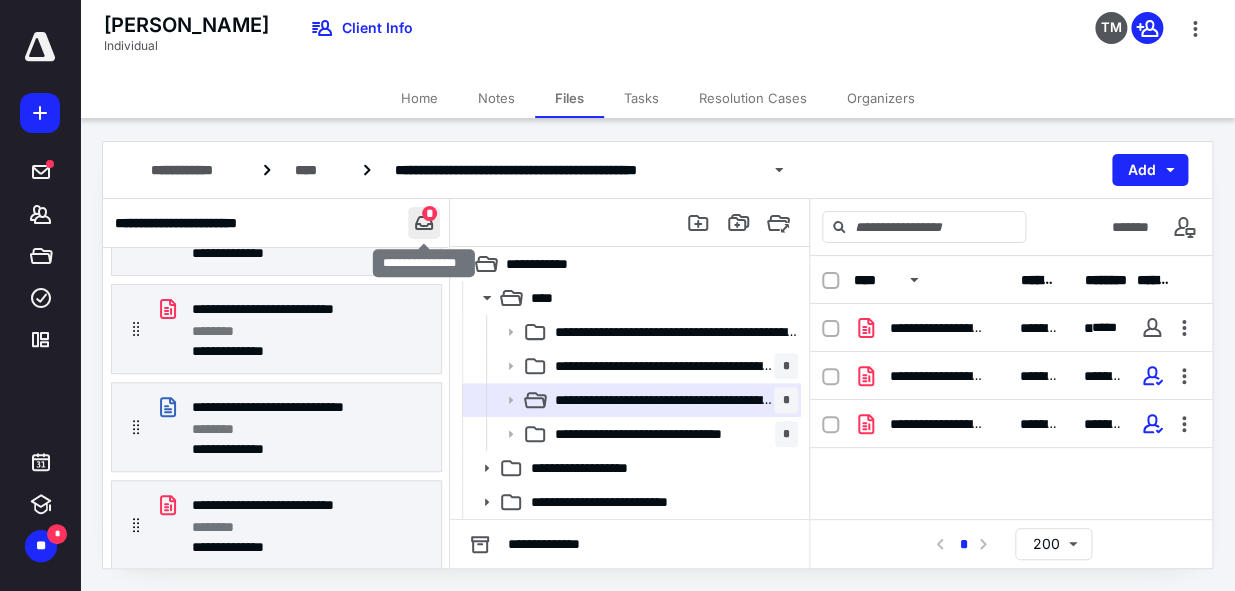 click at bounding box center (424, 223) 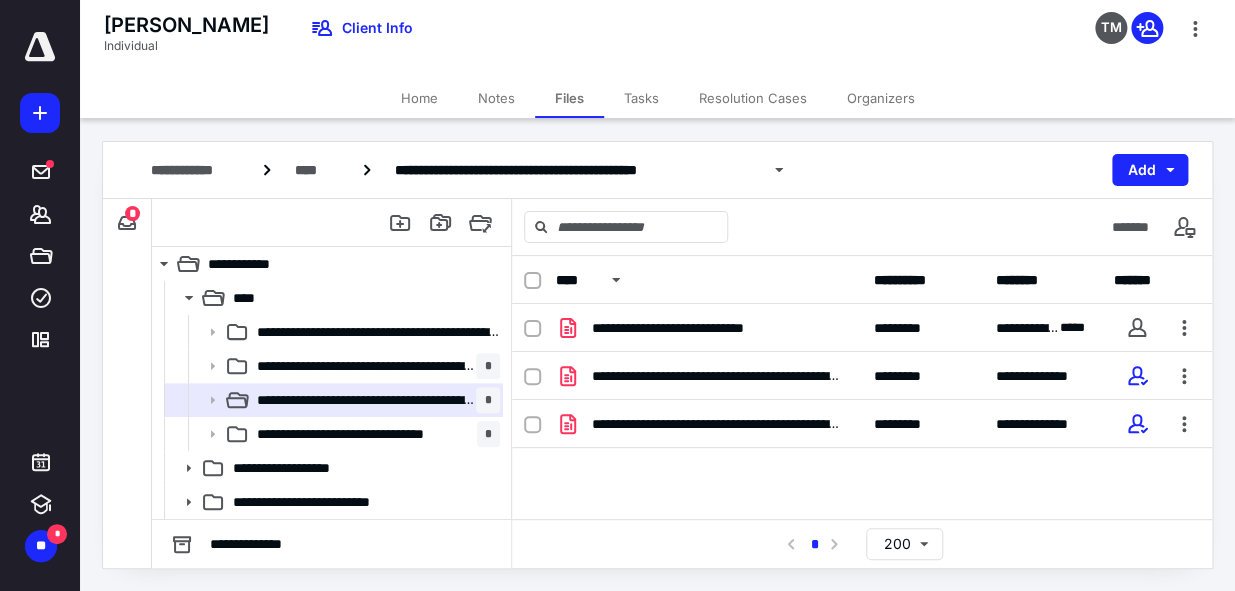 scroll, scrollTop: 141, scrollLeft: 0, axis: vertical 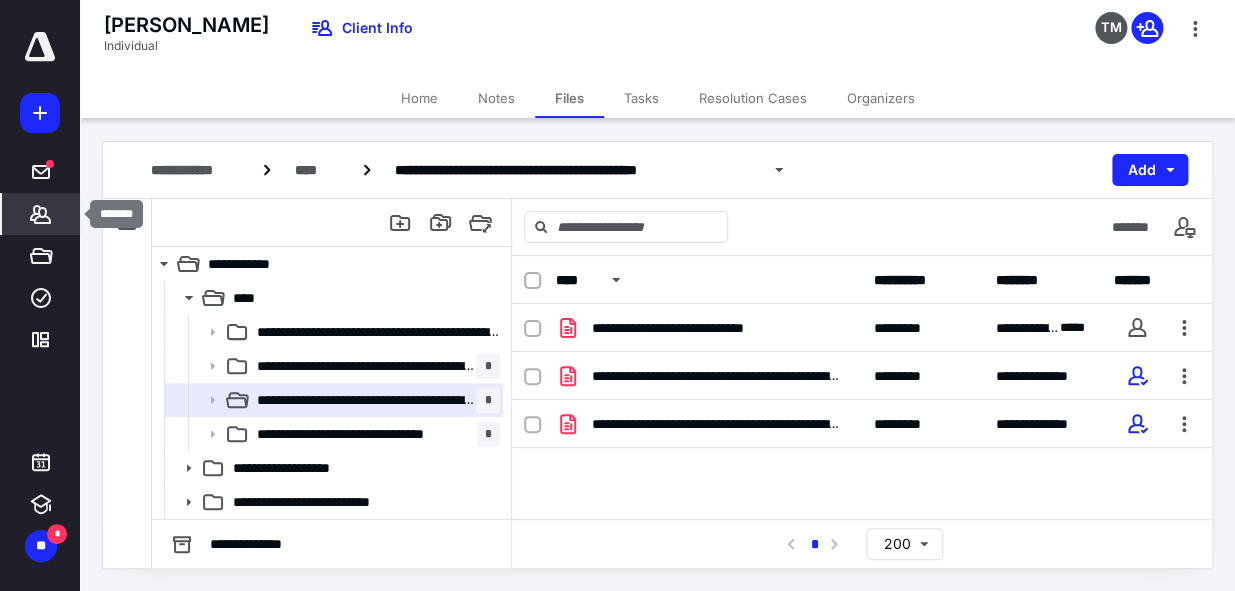 click 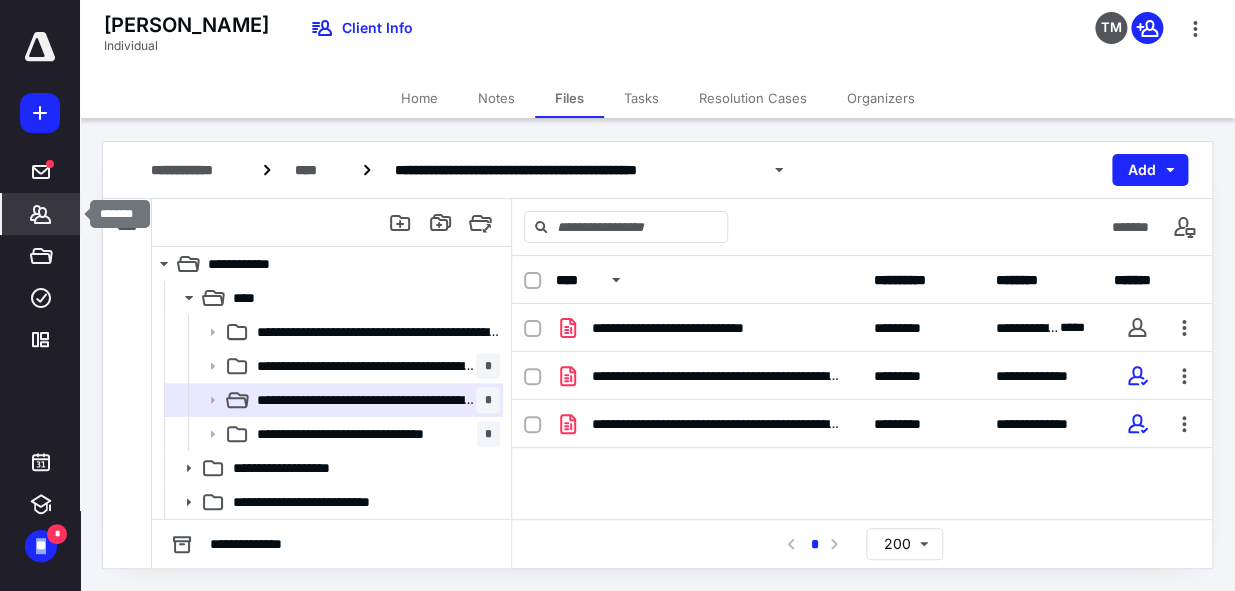 click 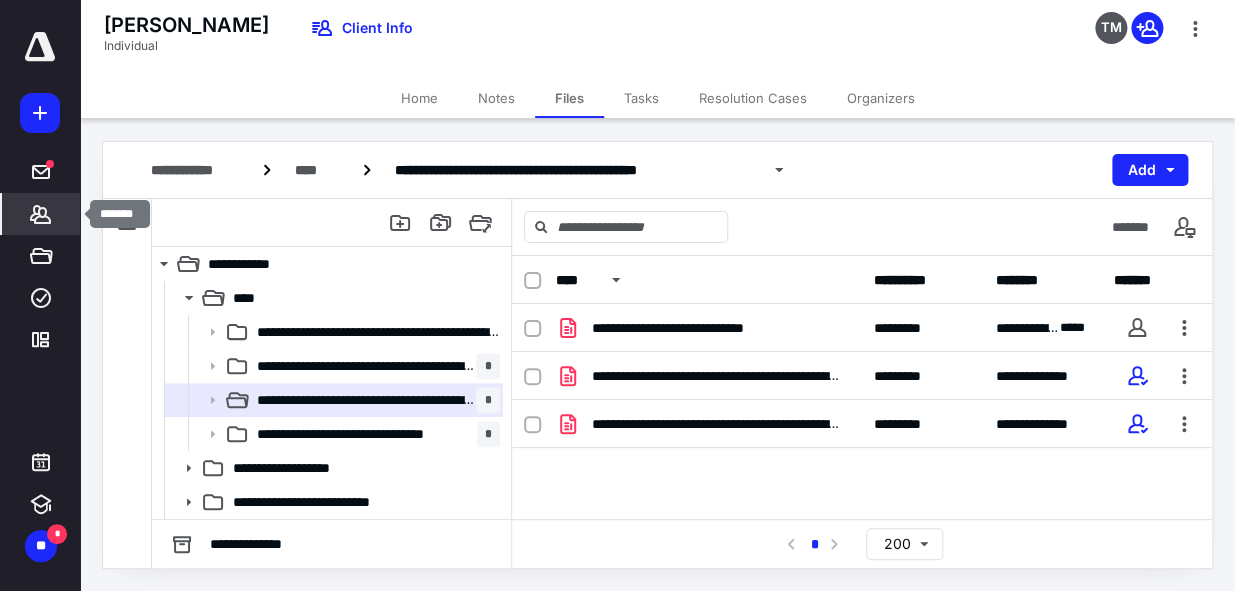 drag, startPoint x: 52, startPoint y: 215, endPoint x: 32, endPoint y: 217, distance: 20.09975 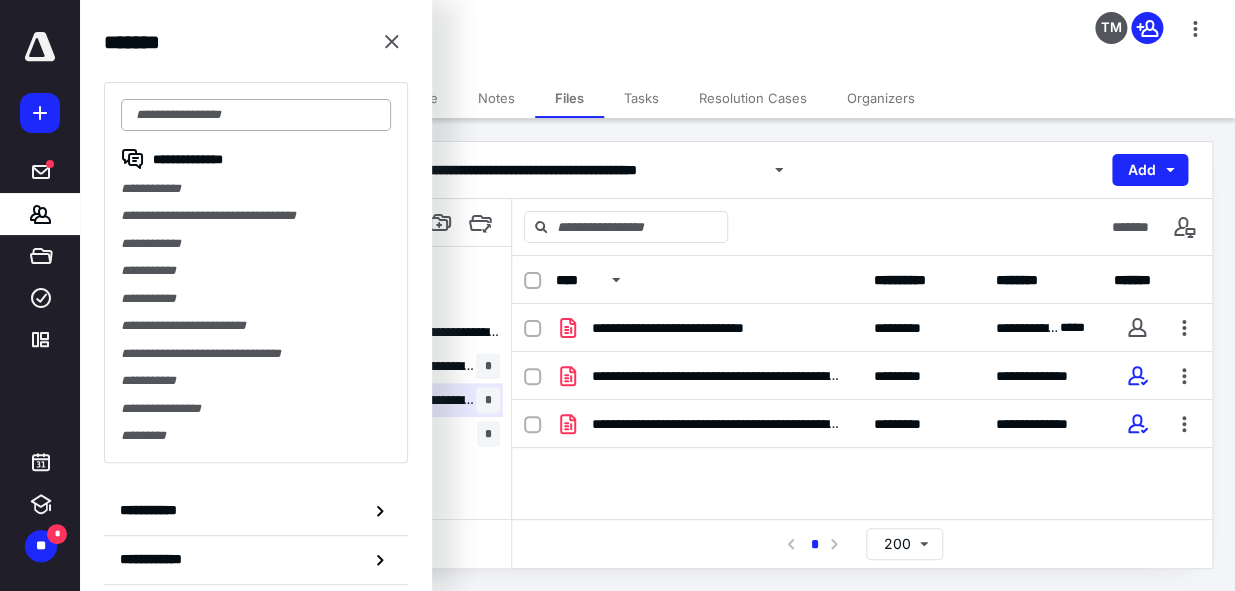 click at bounding box center [256, 115] 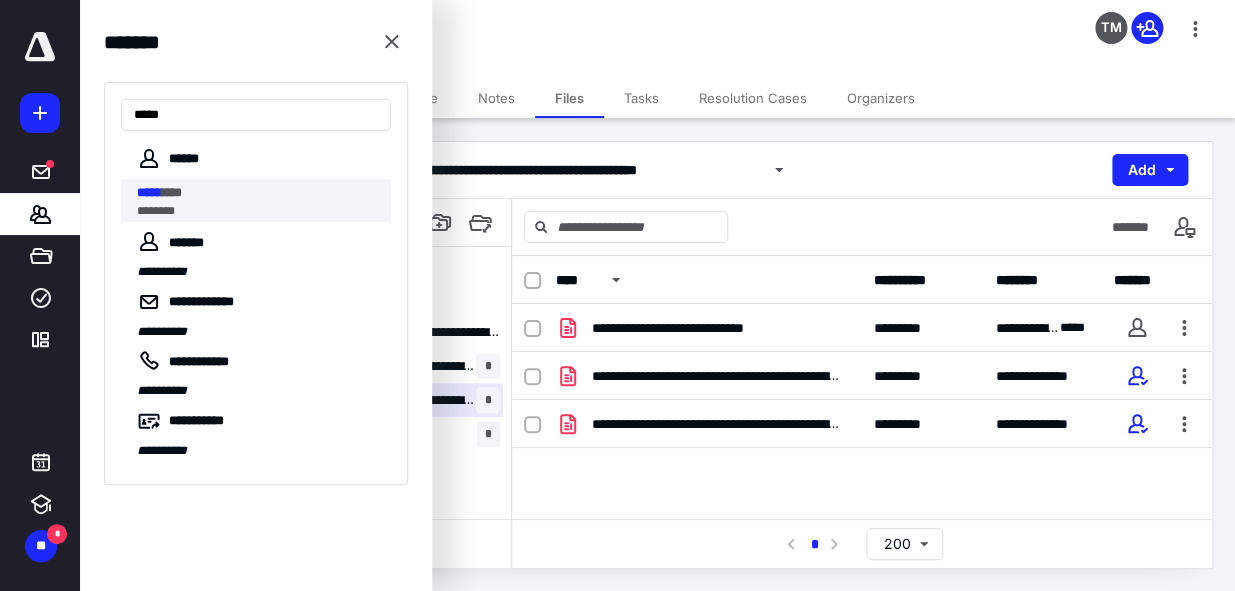 type on "*****" 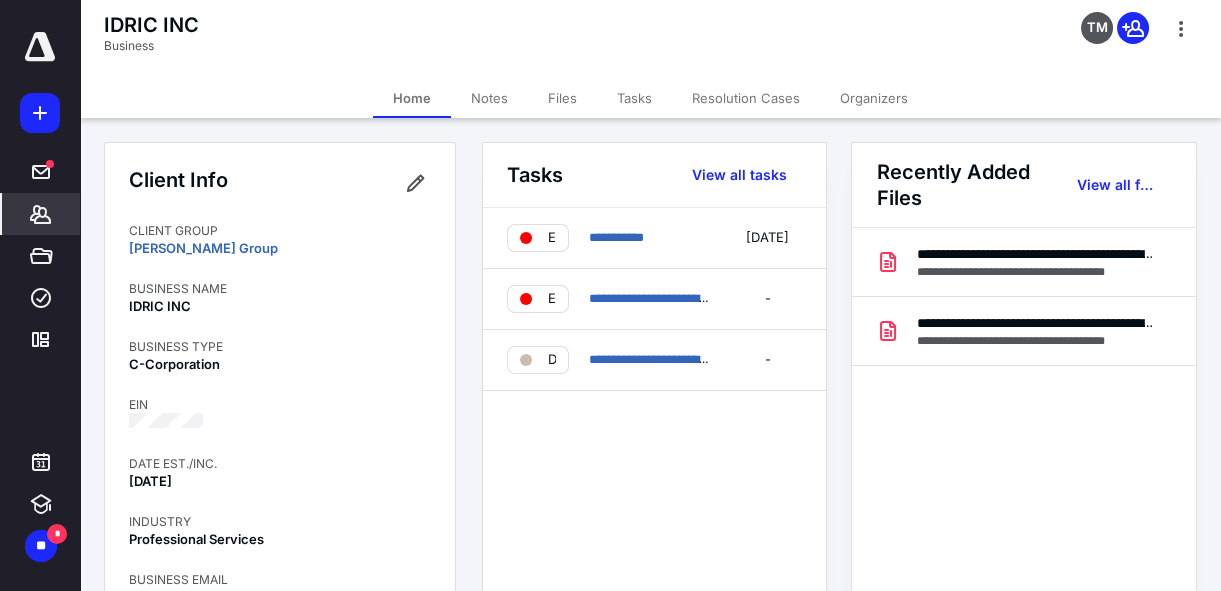 click on "Files" at bounding box center [562, 98] 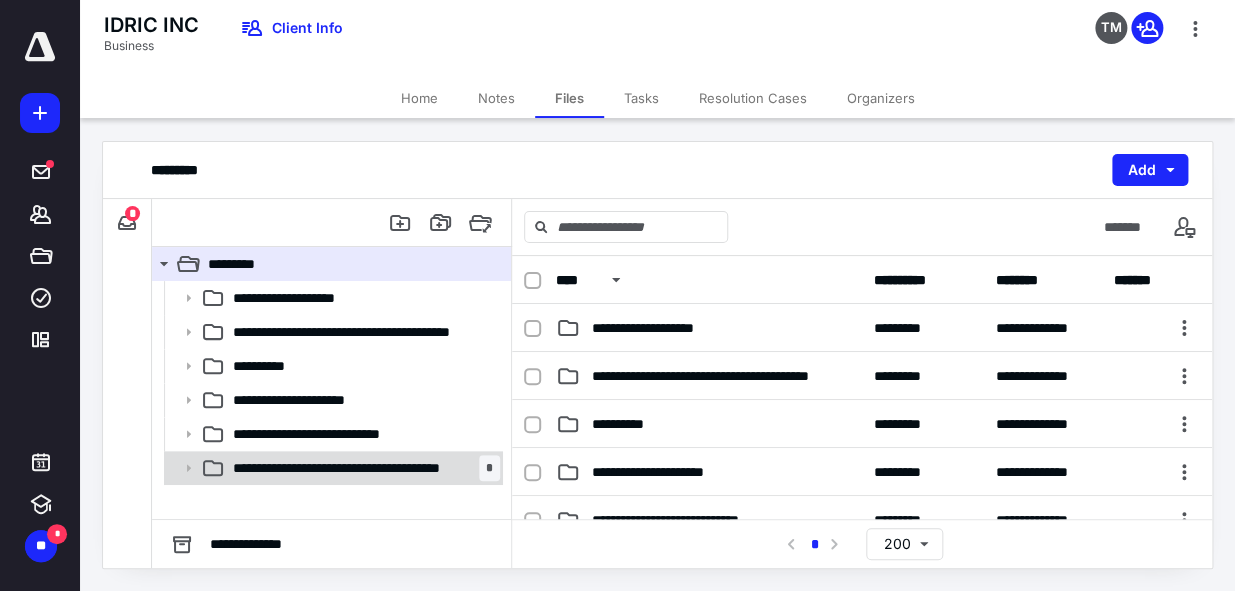 click 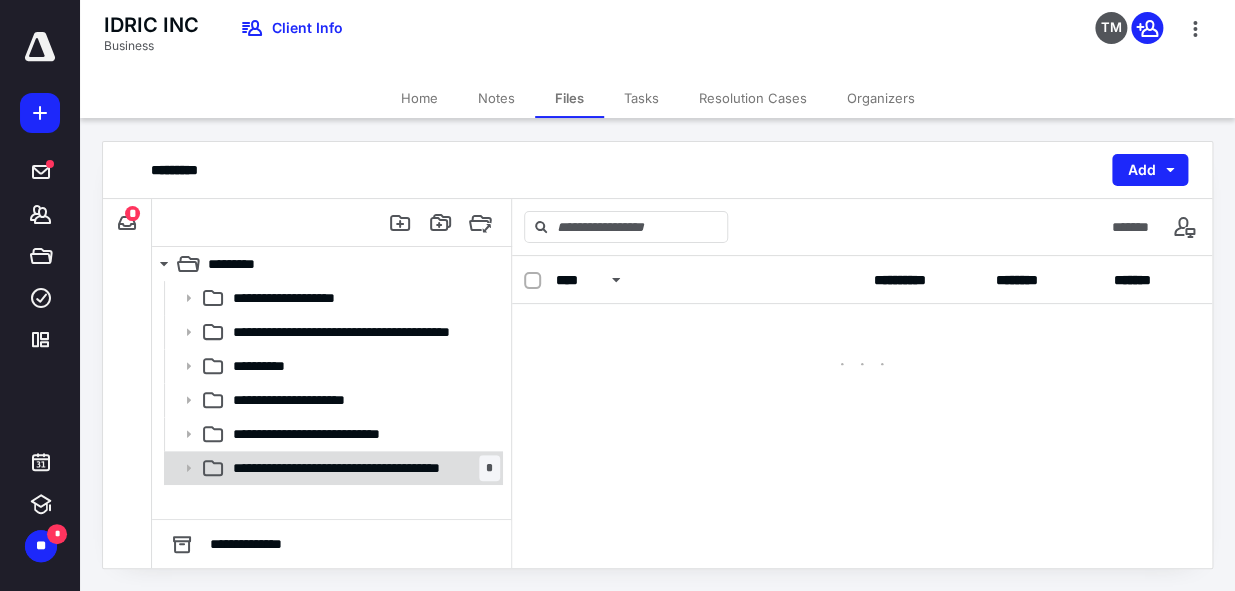 click 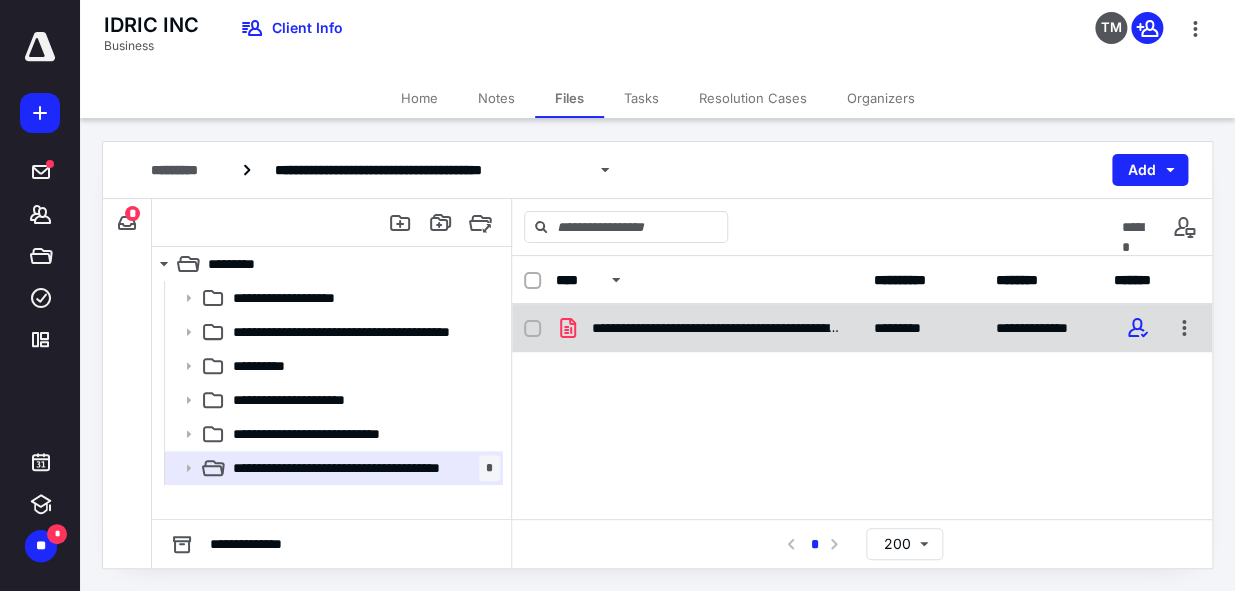 click on "**********" at bounding box center [717, 328] 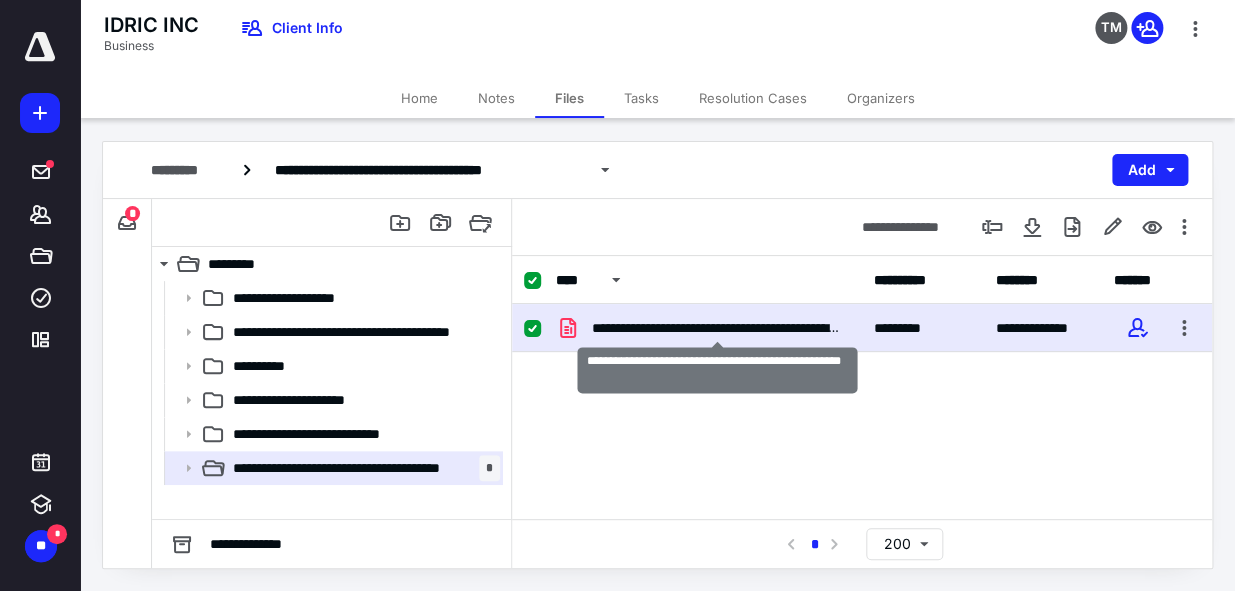 click on "**********" at bounding box center (717, 328) 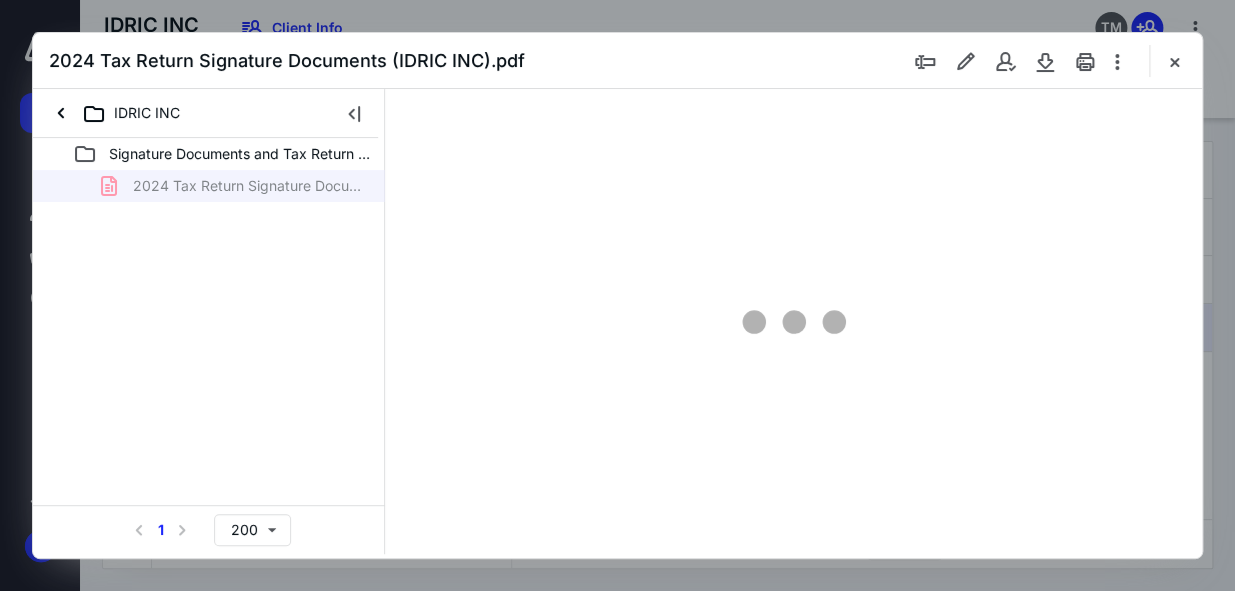 scroll, scrollTop: 0, scrollLeft: 0, axis: both 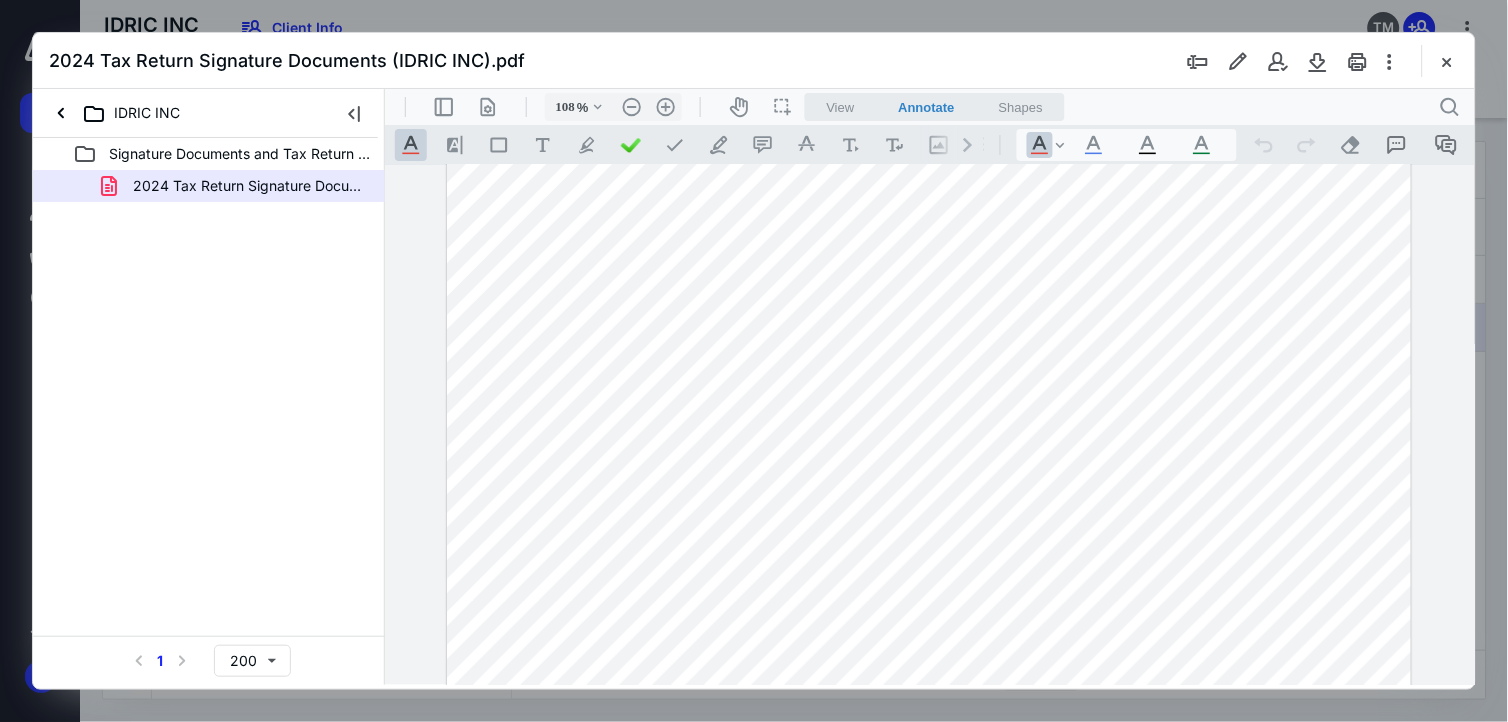 type on "83" 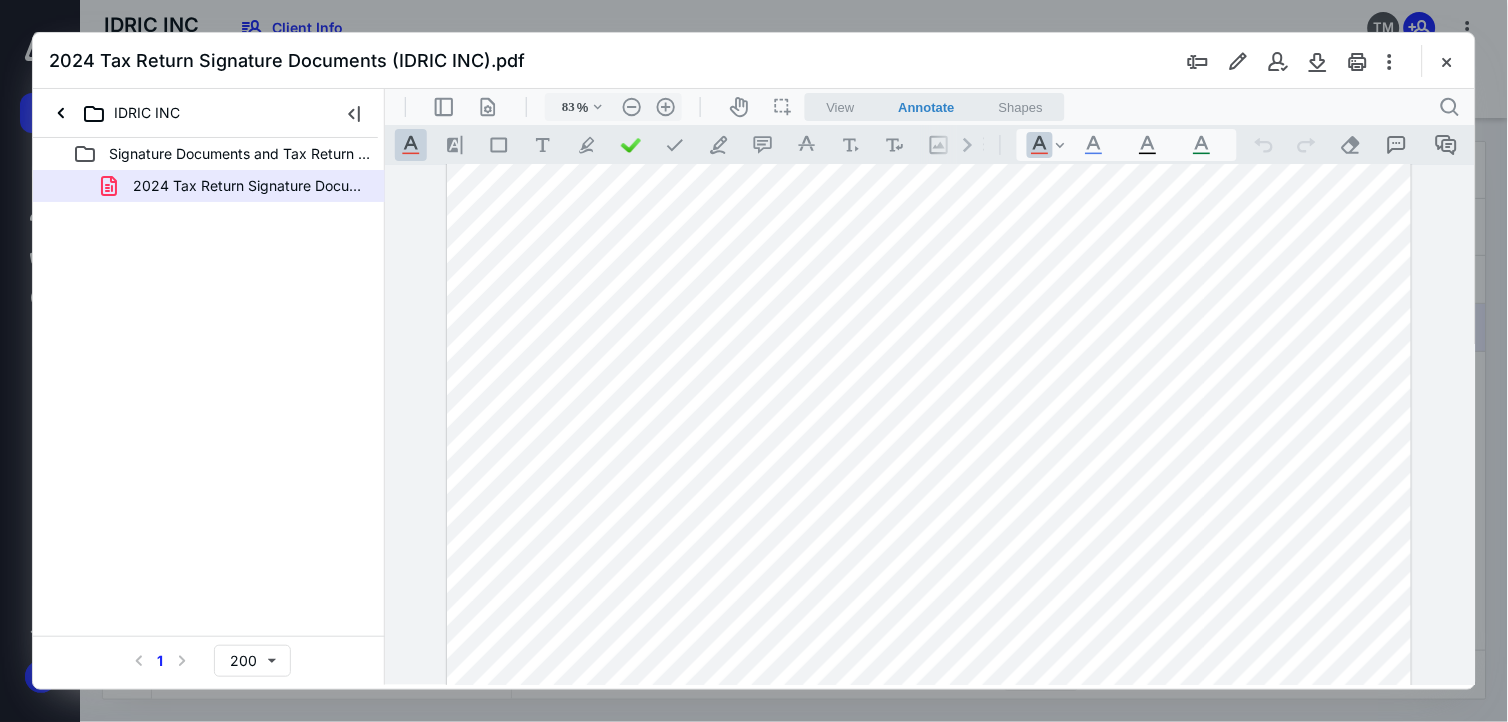 scroll, scrollTop: 0, scrollLeft: 0, axis: both 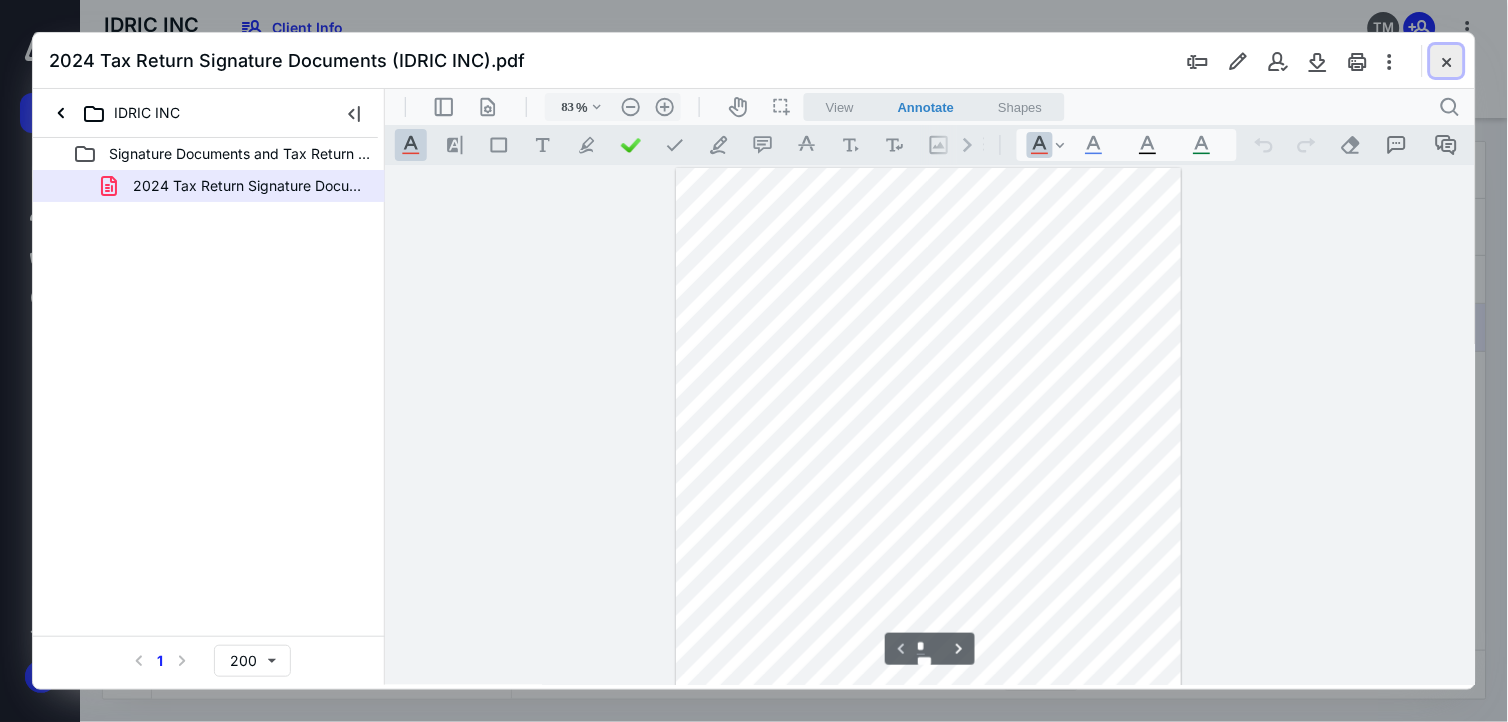 click at bounding box center [1447, 61] 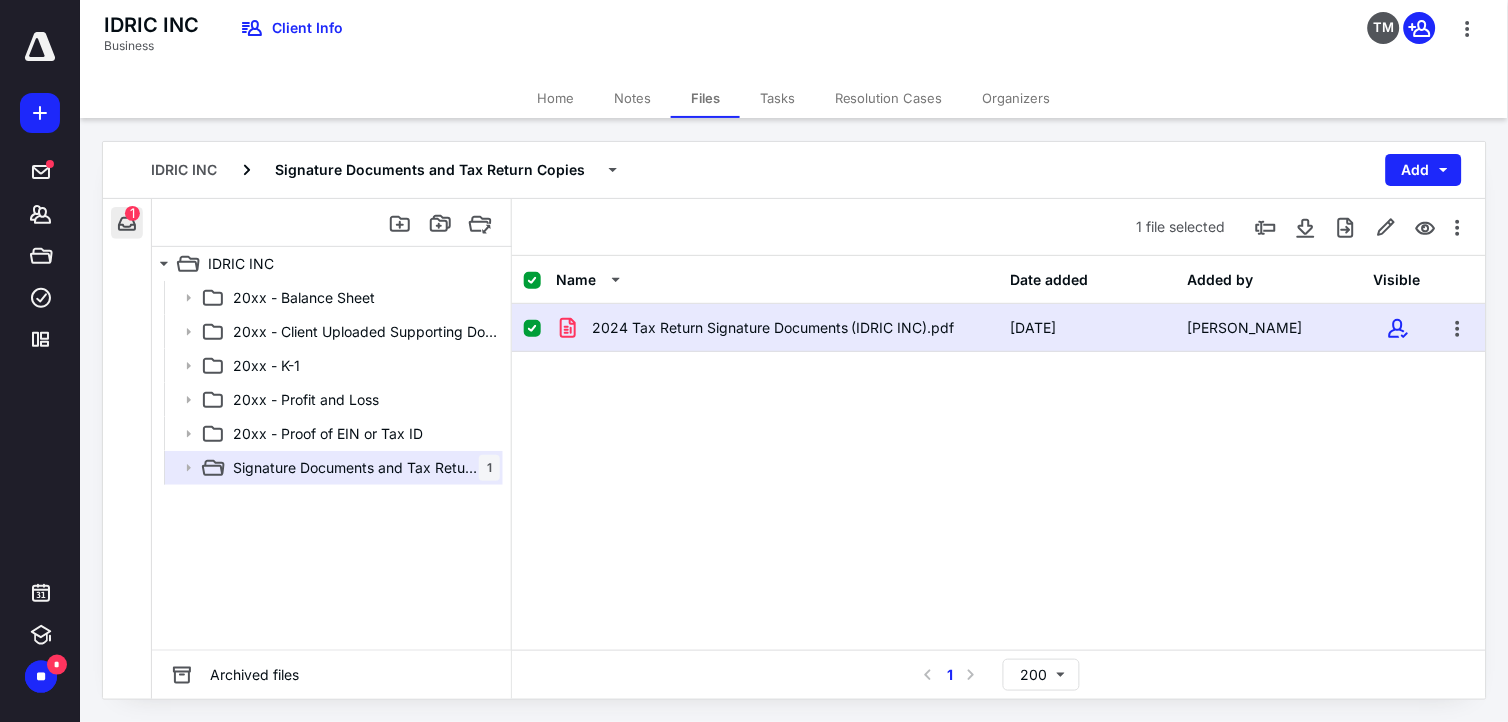 click at bounding box center [127, 223] 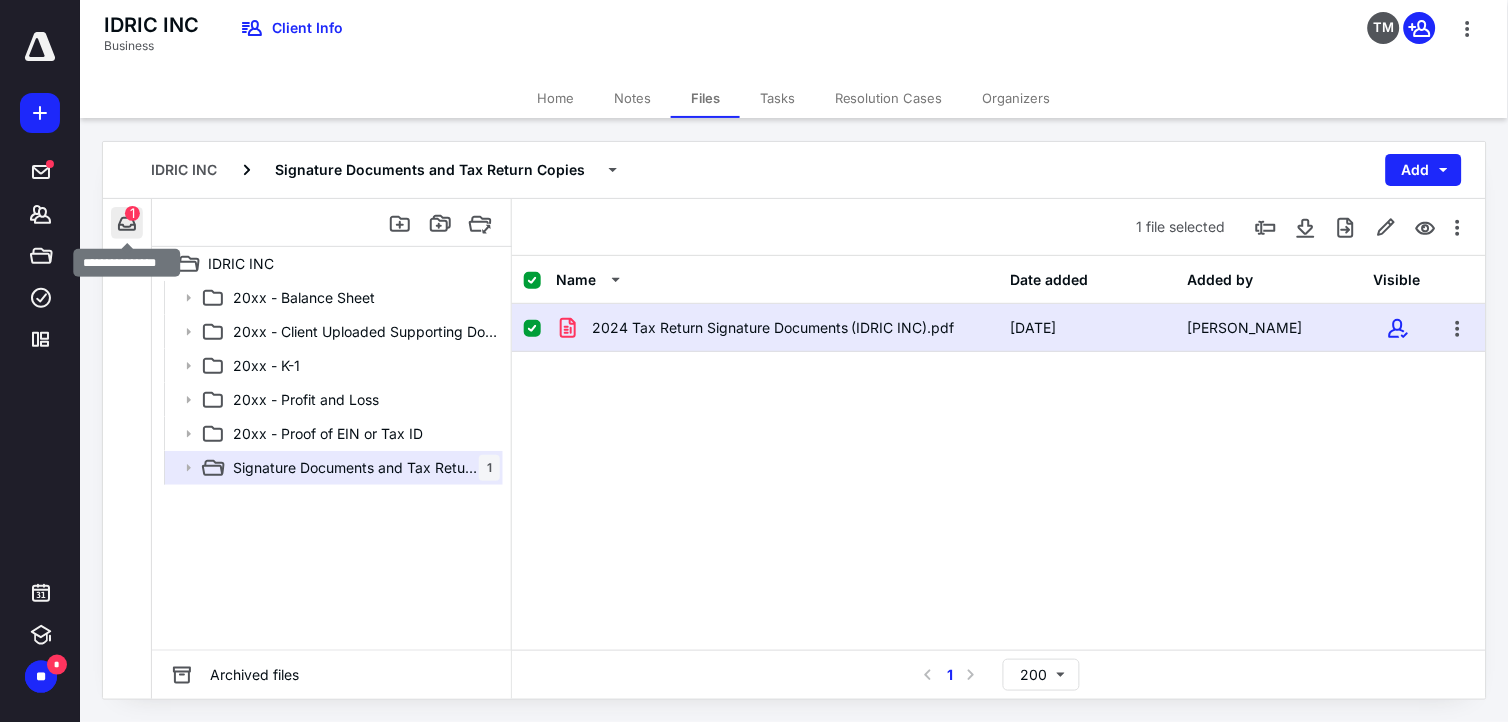 click at bounding box center [127, 223] 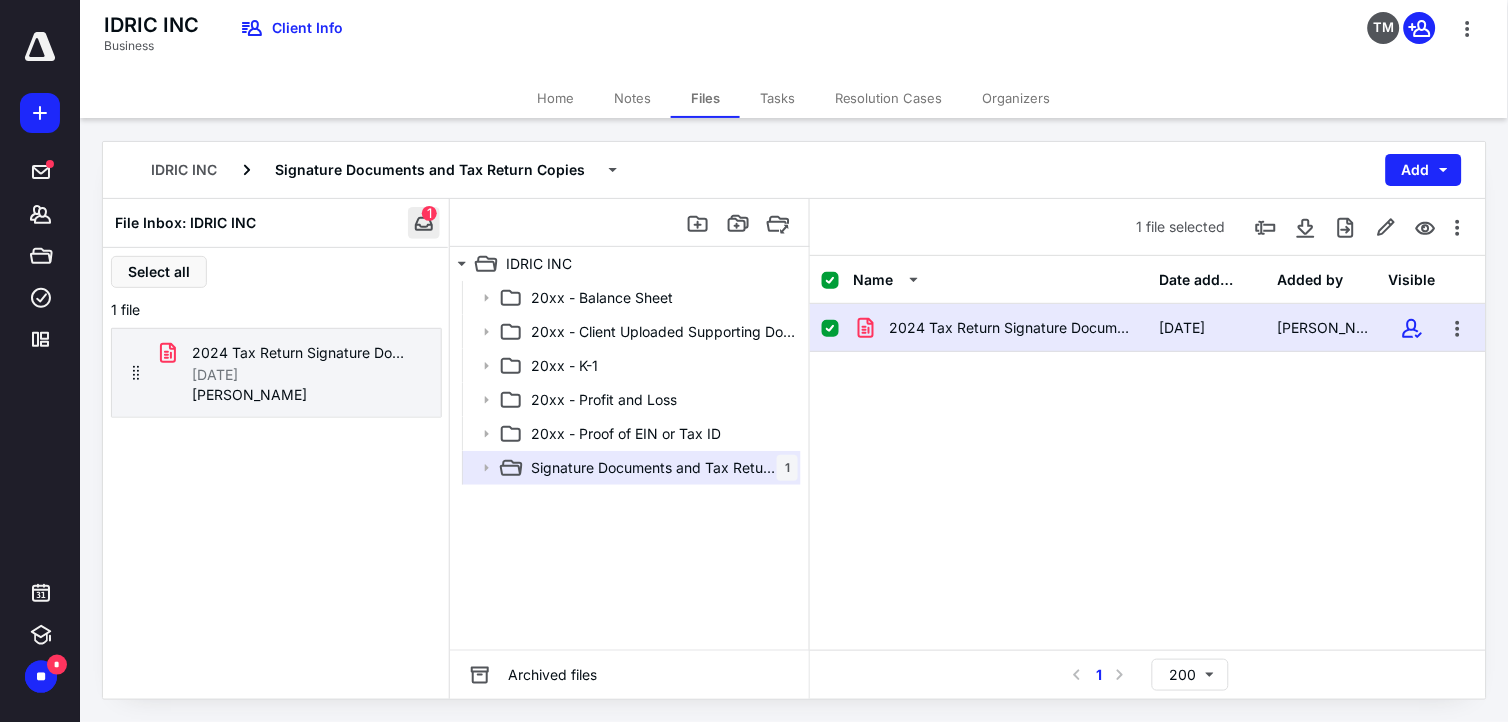 click at bounding box center [424, 223] 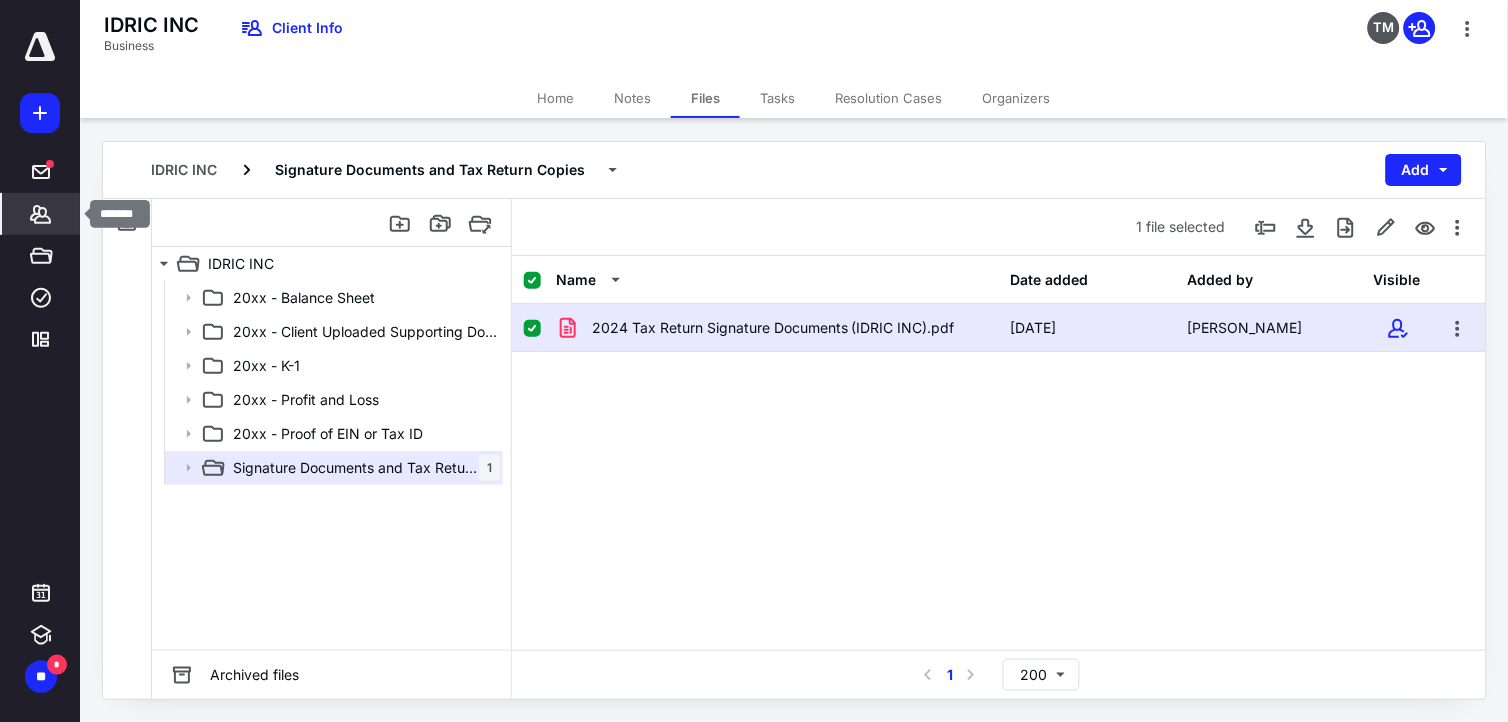 click on "*******" at bounding box center (41, 214) 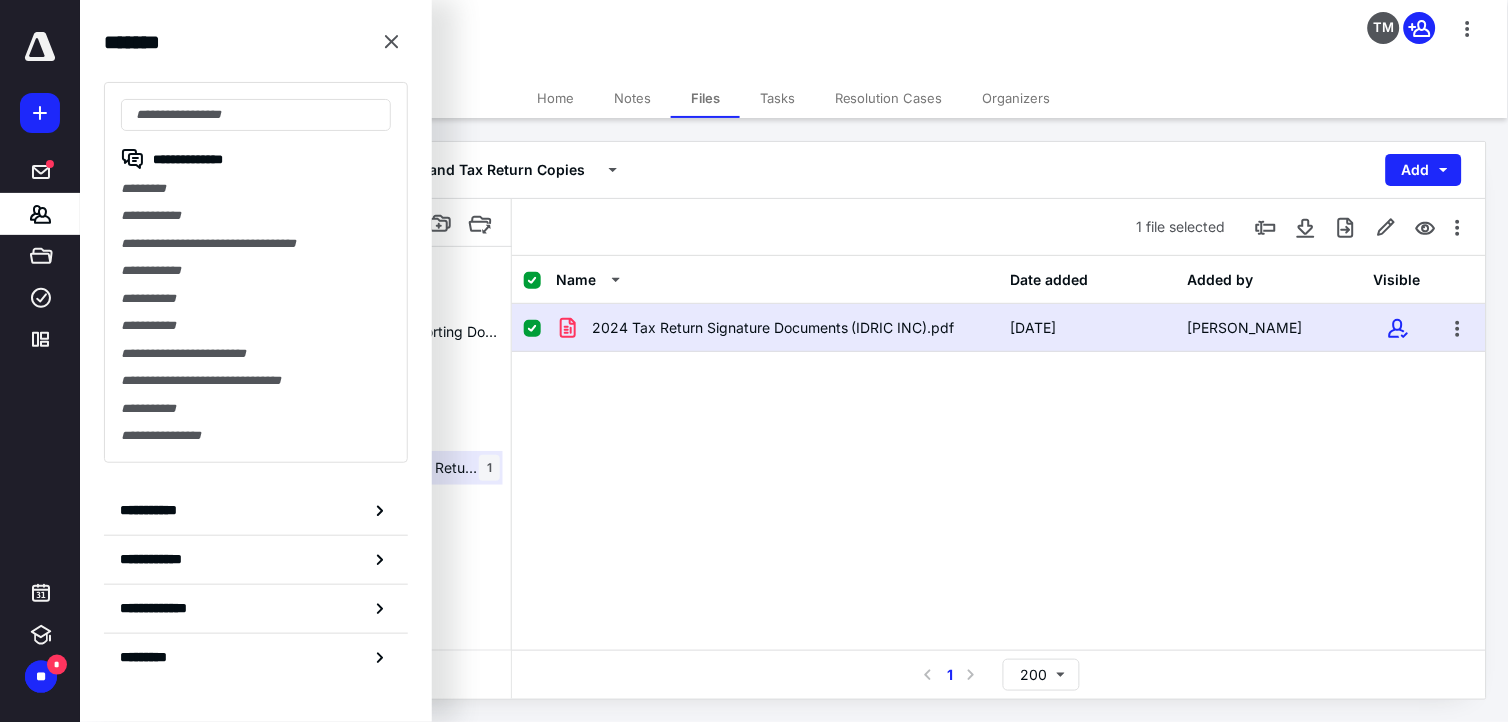 click on "**********" at bounding box center [256, 215] 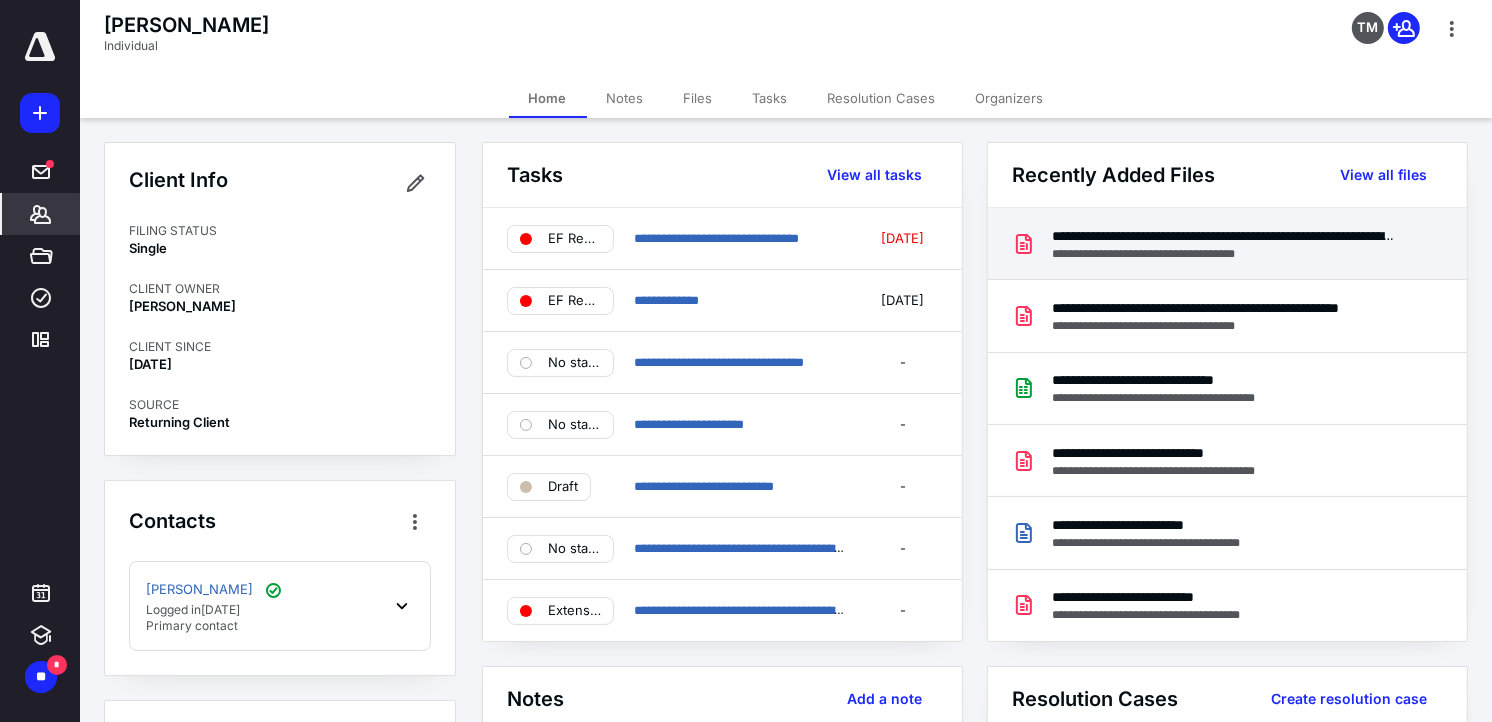 click on "**********" at bounding box center (1224, 236) 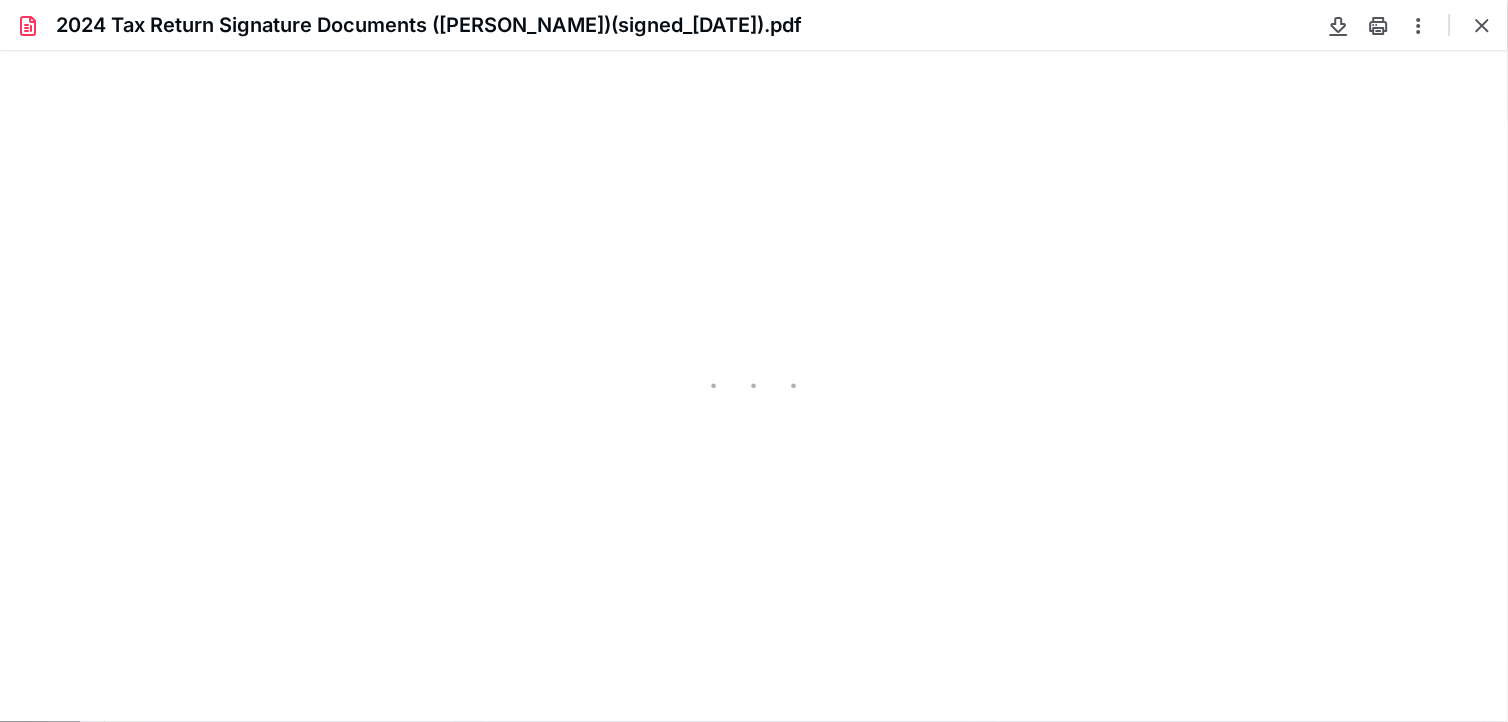 scroll, scrollTop: 0, scrollLeft: 0, axis: both 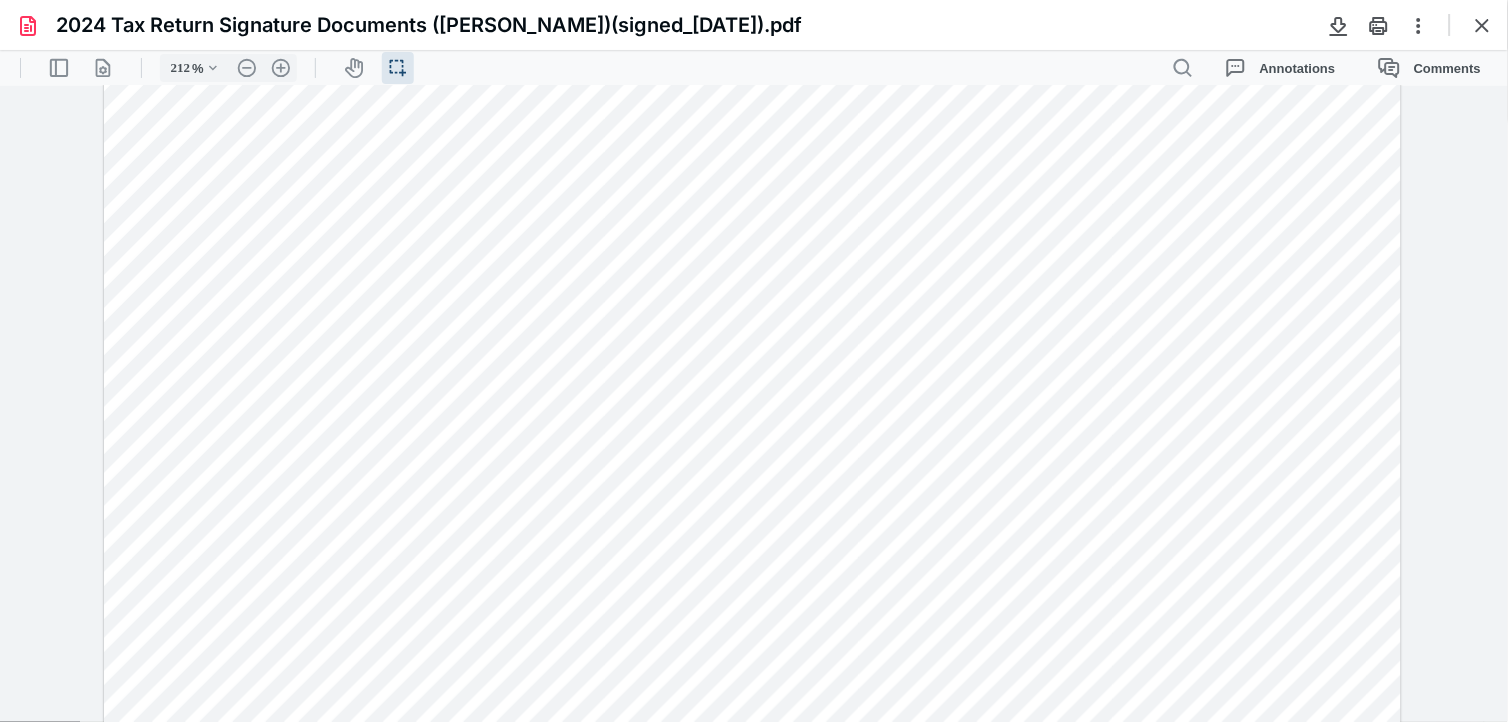 type on "162" 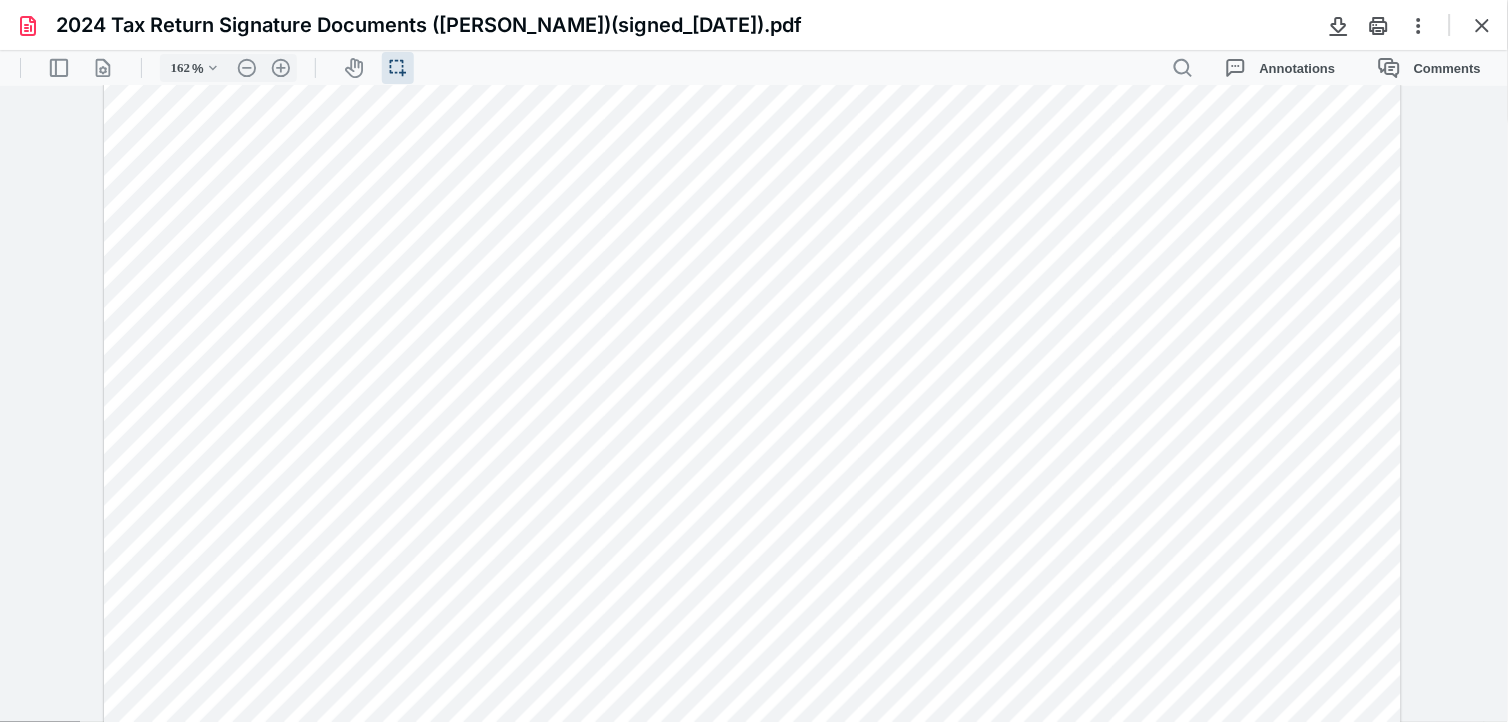scroll, scrollTop: 0, scrollLeft: 0, axis: both 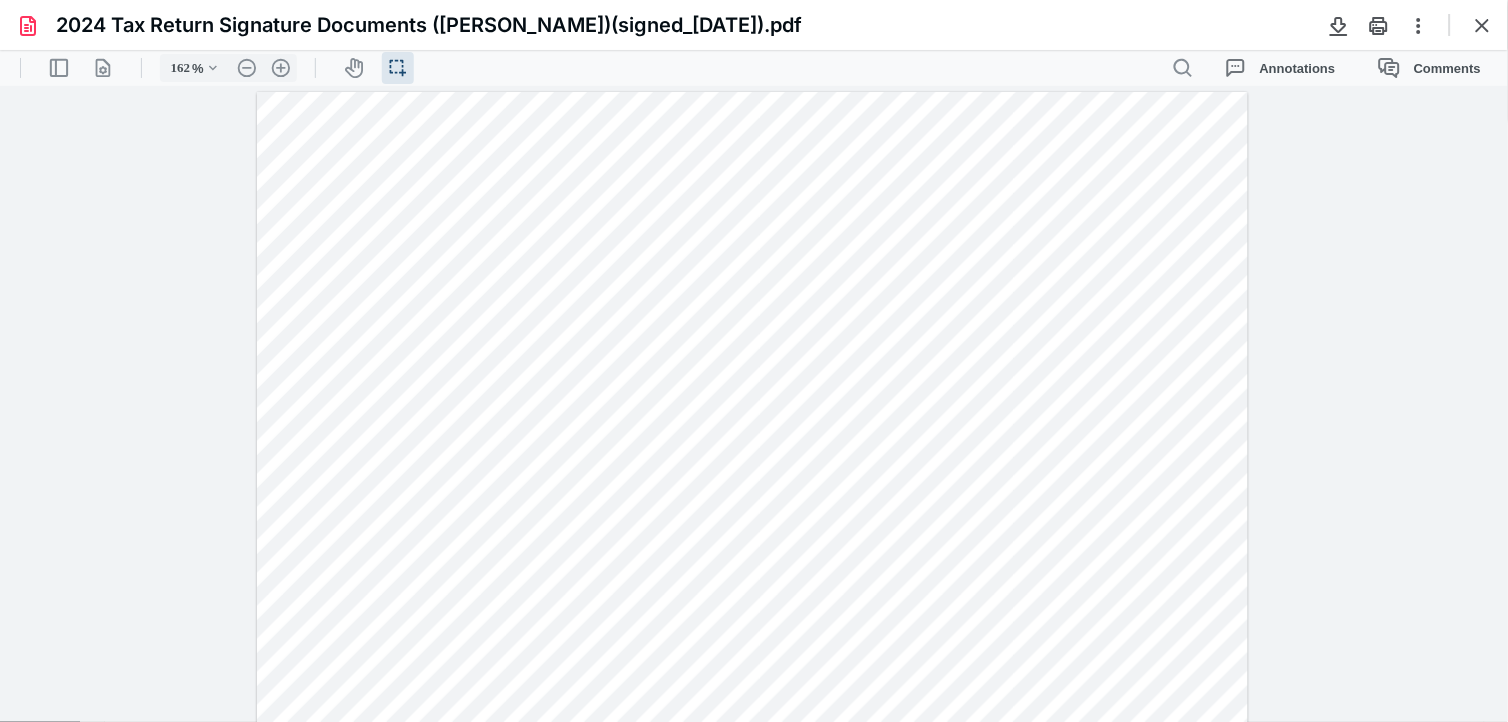 drag, startPoint x: 1093, startPoint y: 301, endPoint x: 973, endPoint y: 302, distance: 120.004166 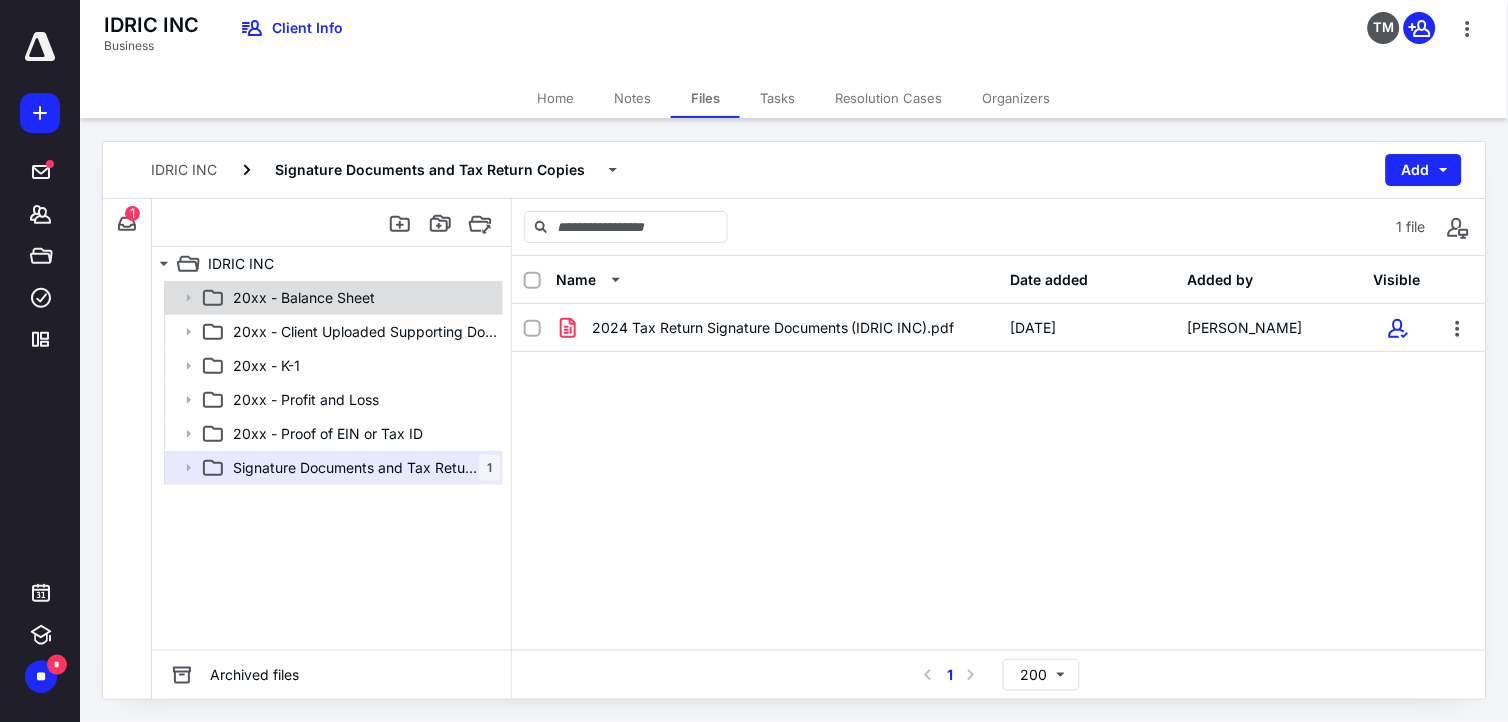 click 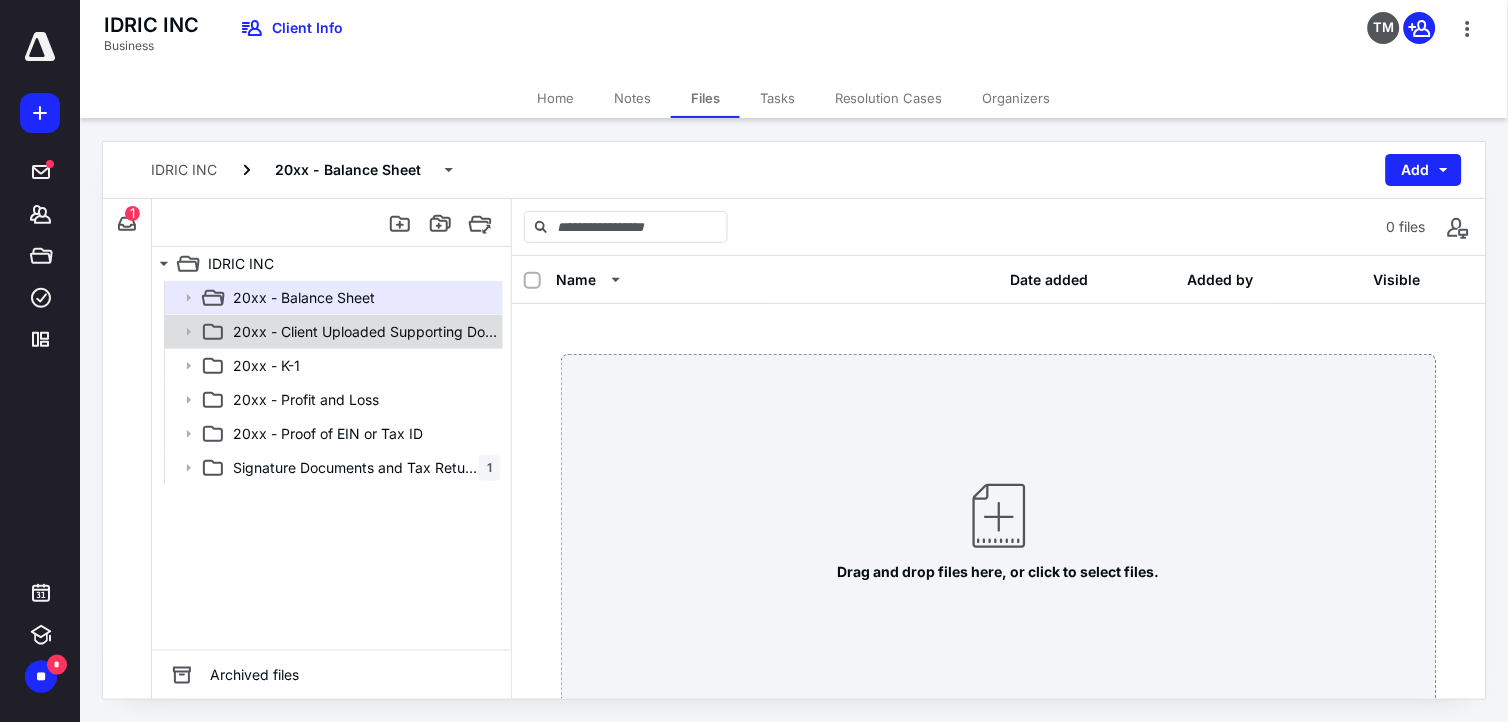 click 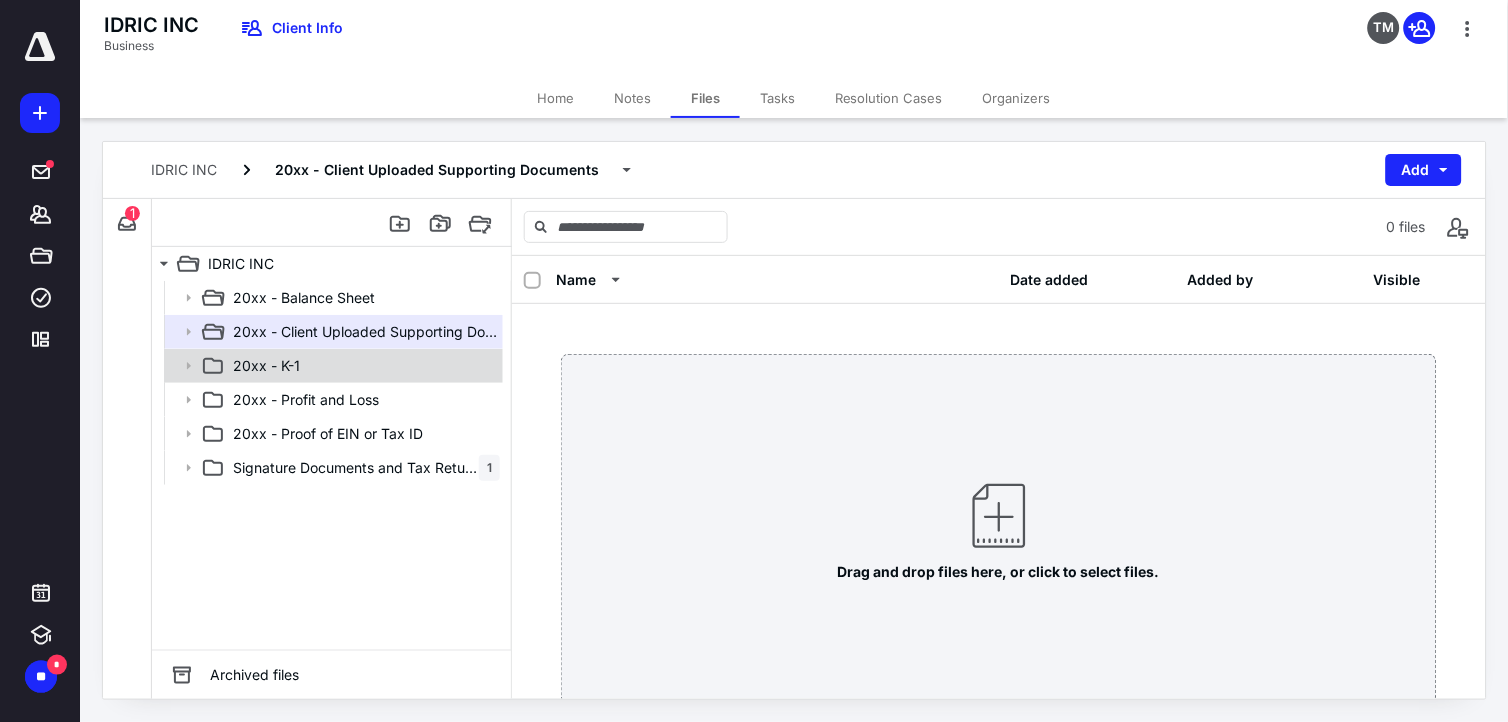 click 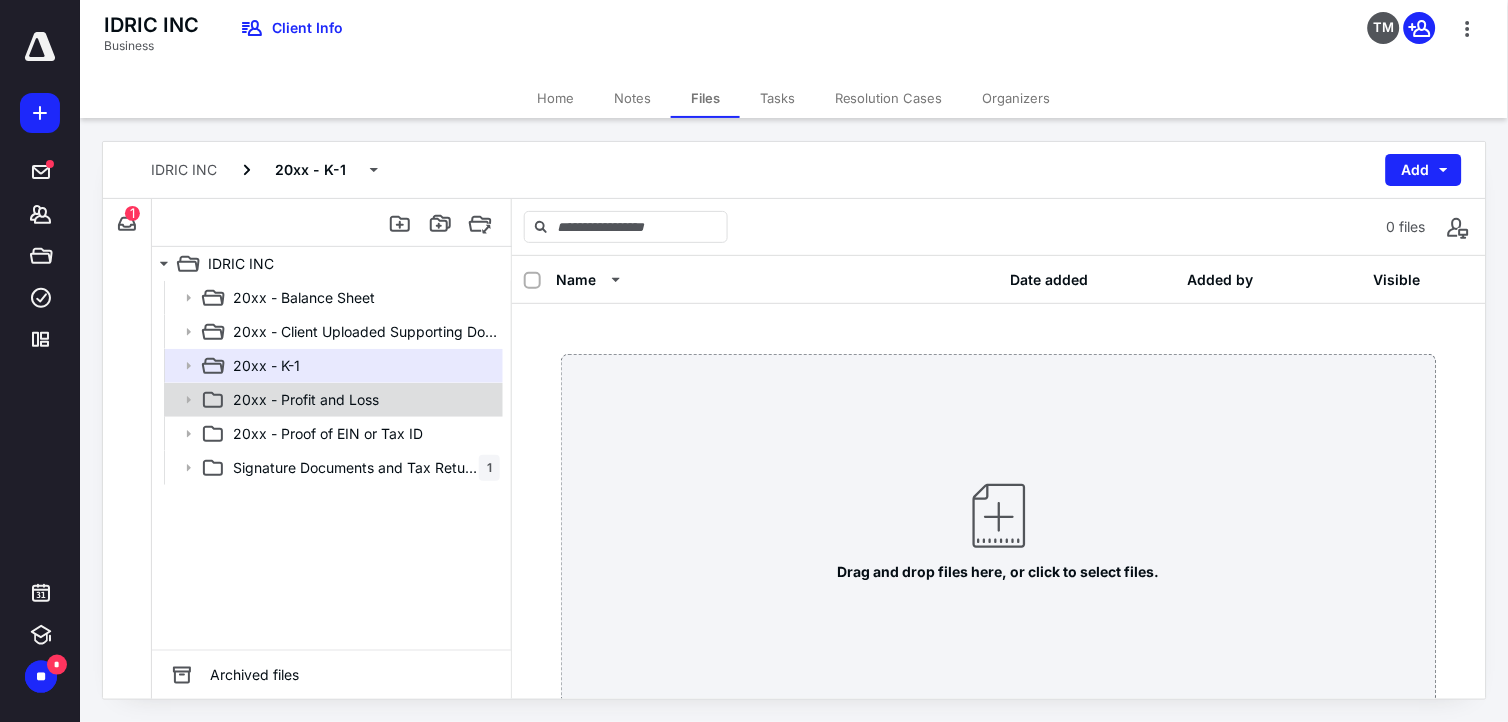 click 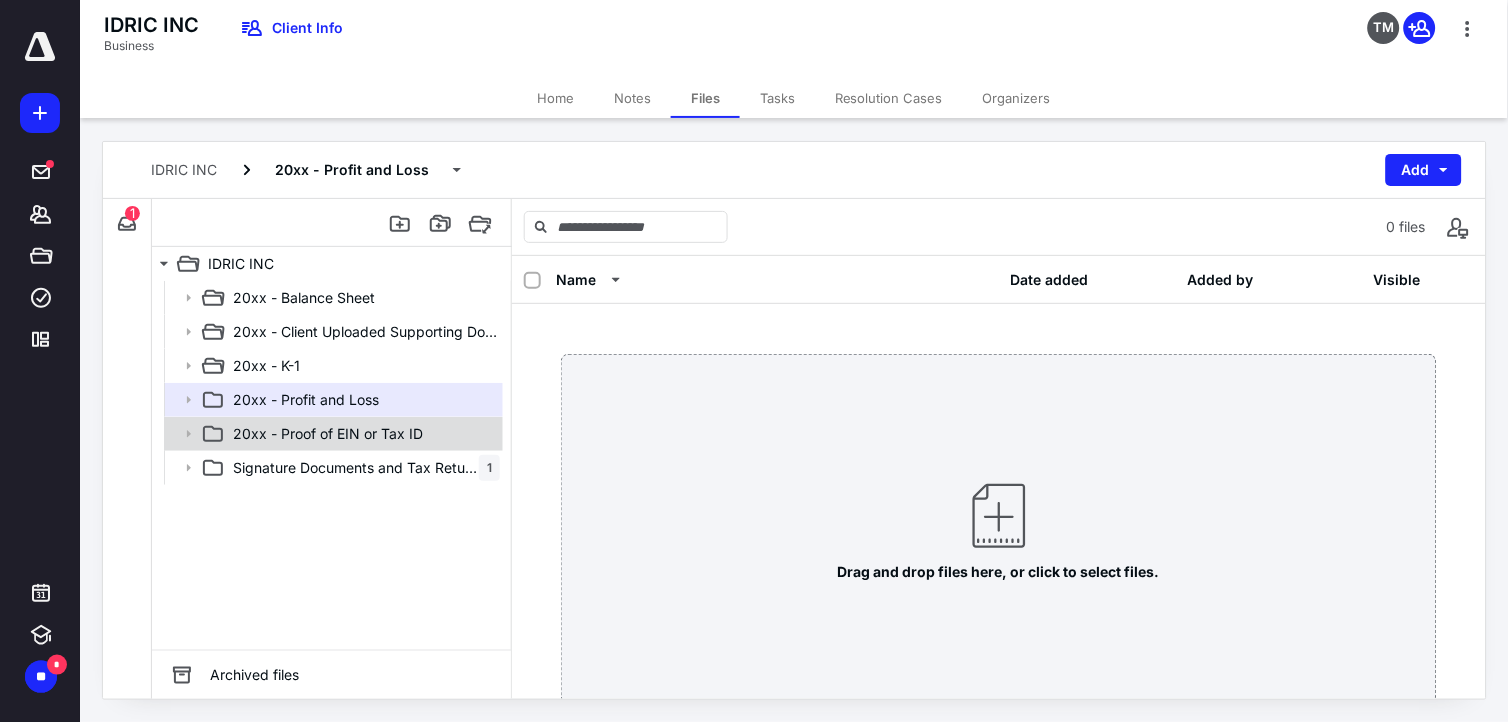 click 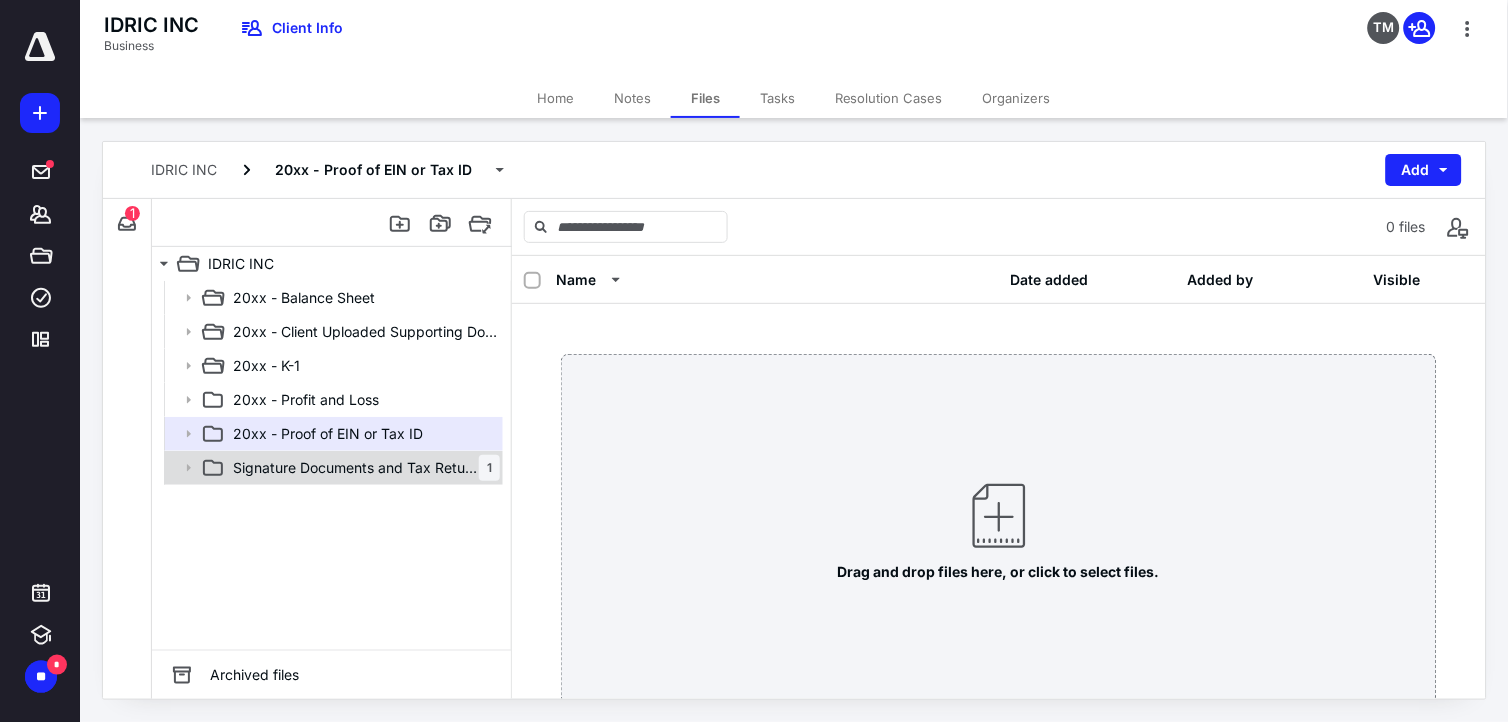 click 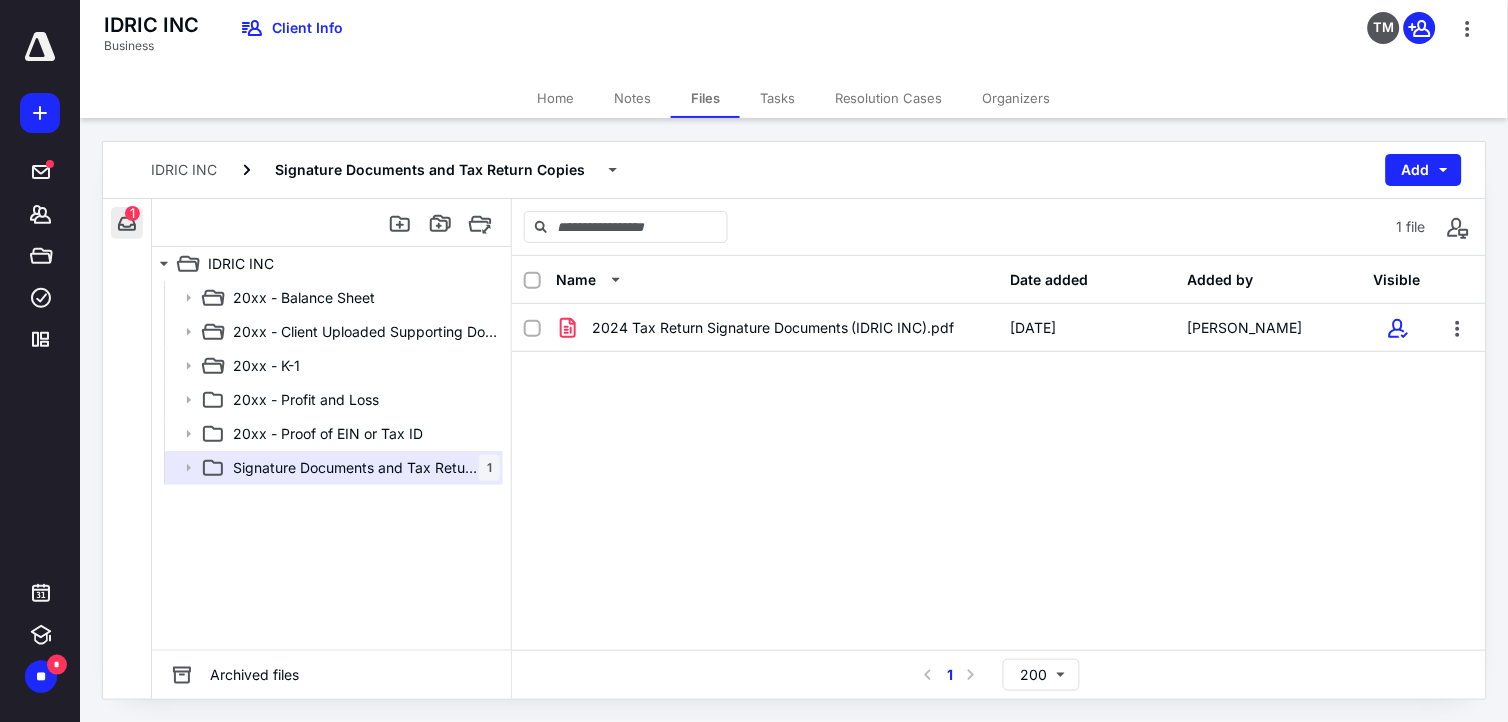 click at bounding box center (127, 223) 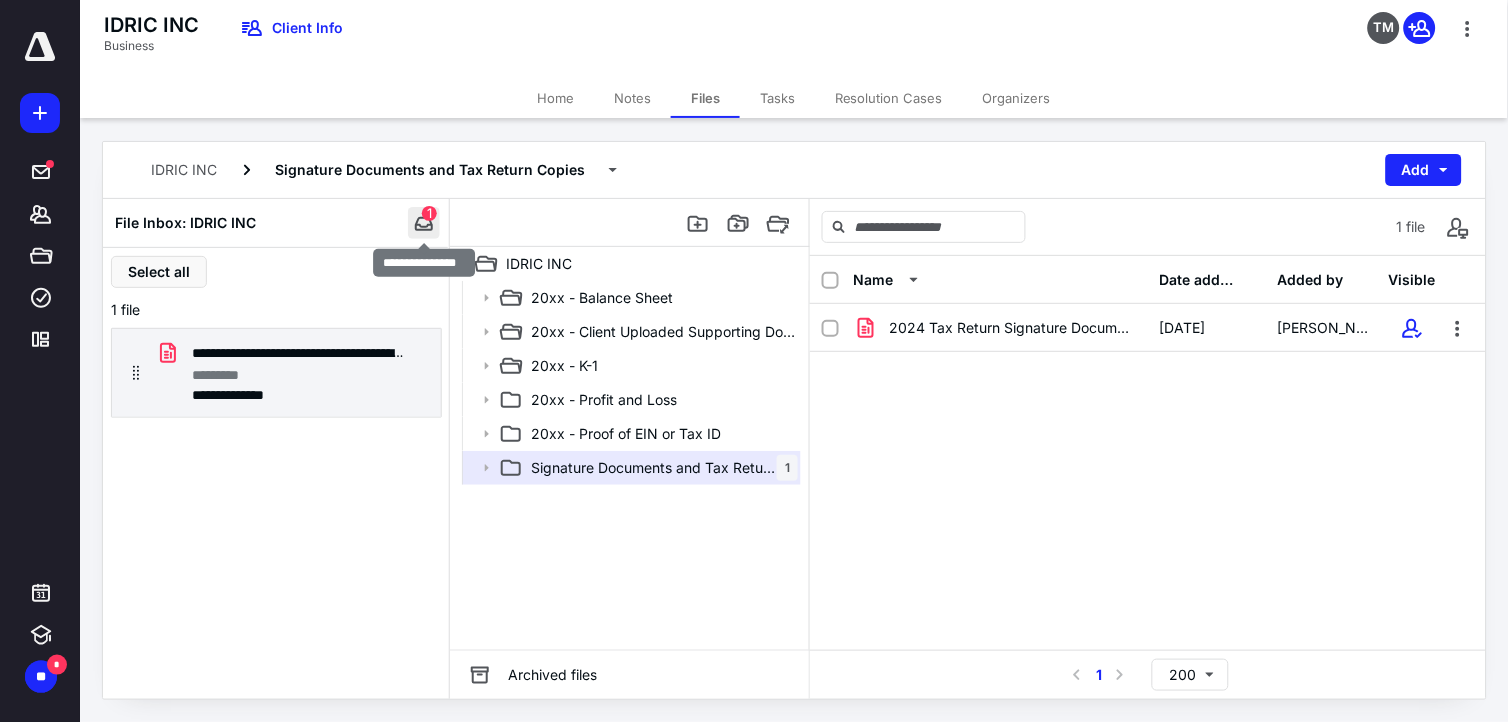 click at bounding box center [424, 223] 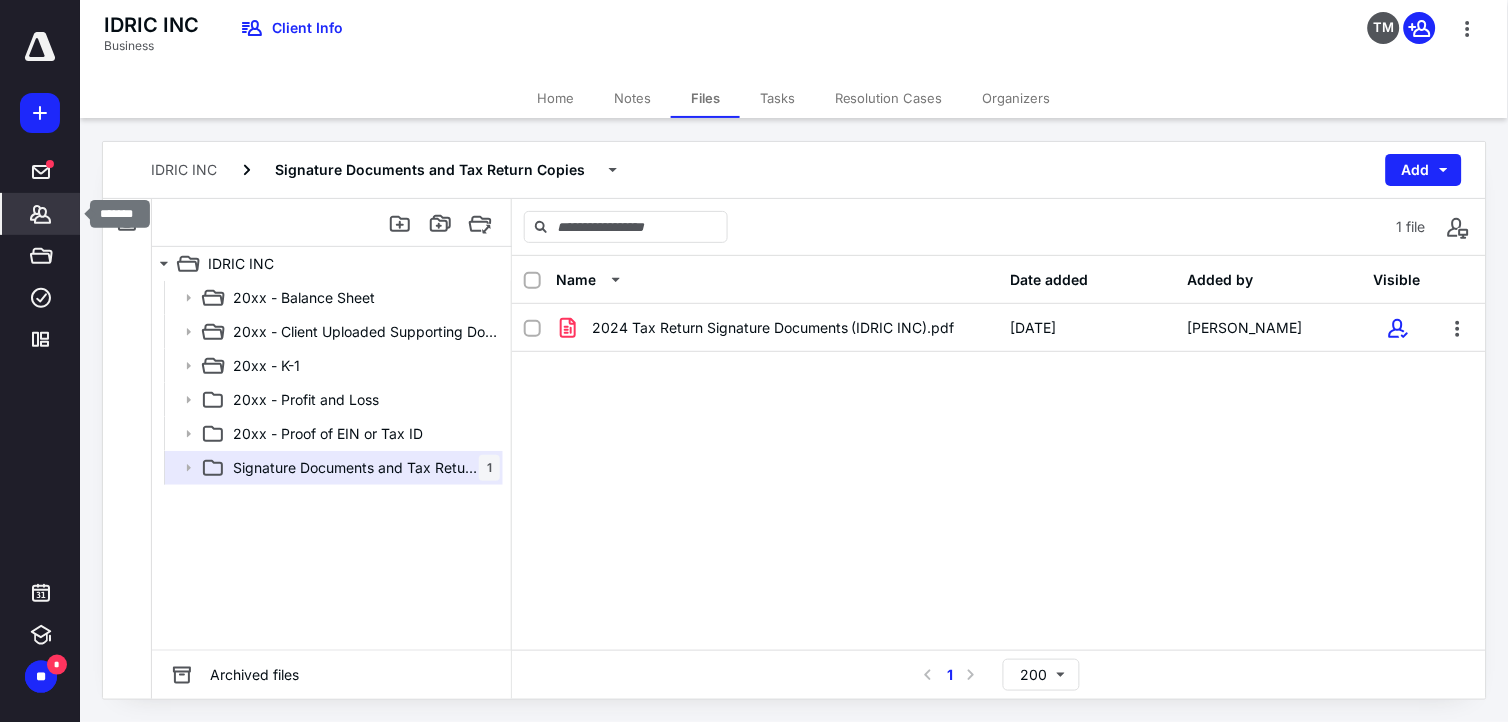 click 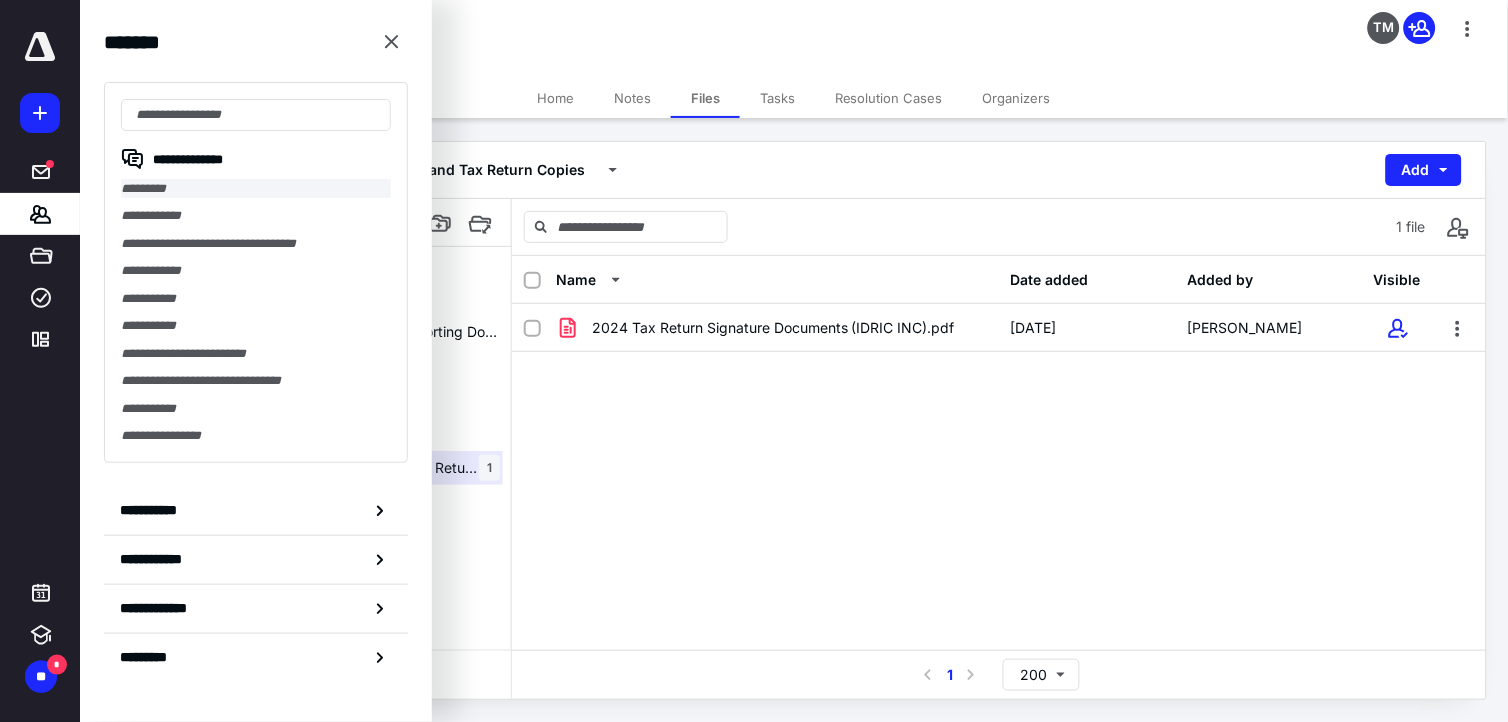click on "*********" at bounding box center (256, 188) 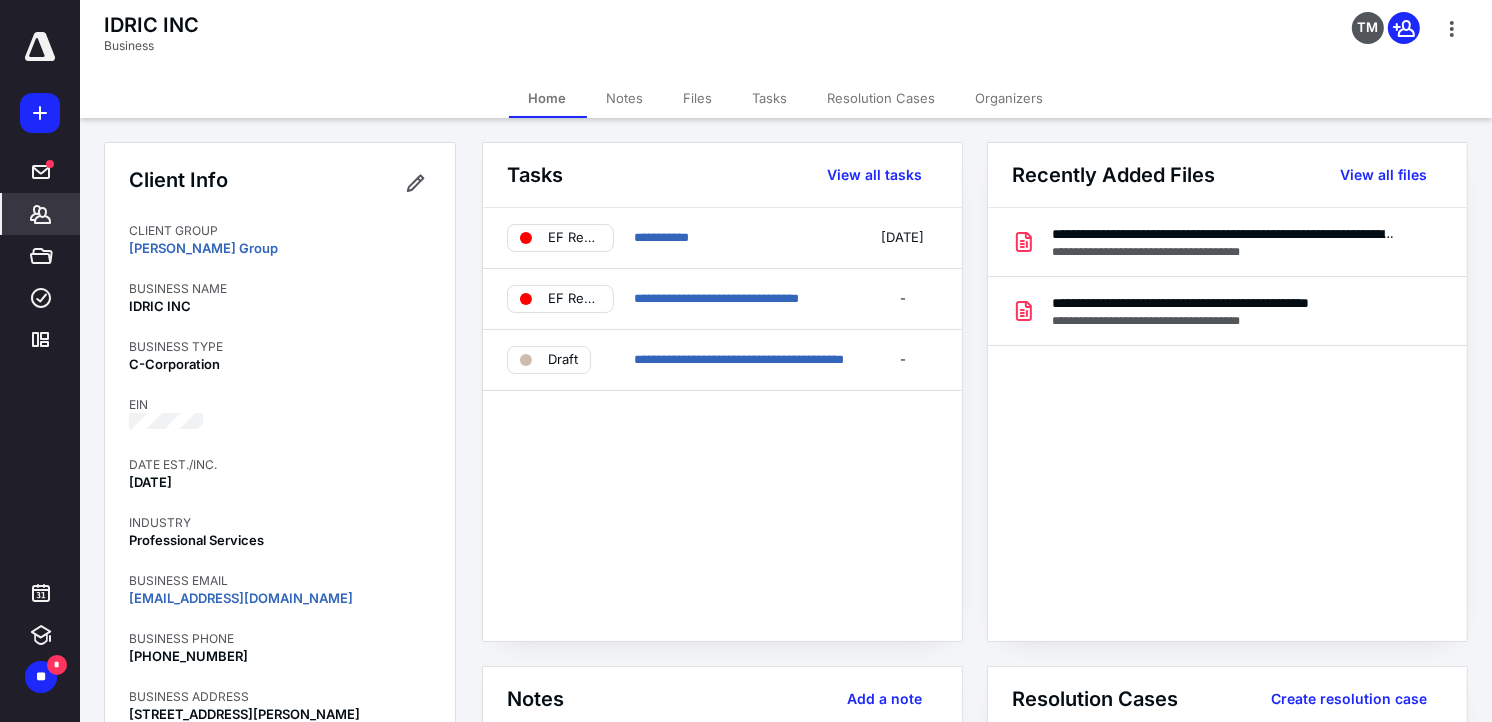 click on "Files" at bounding box center [698, 98] 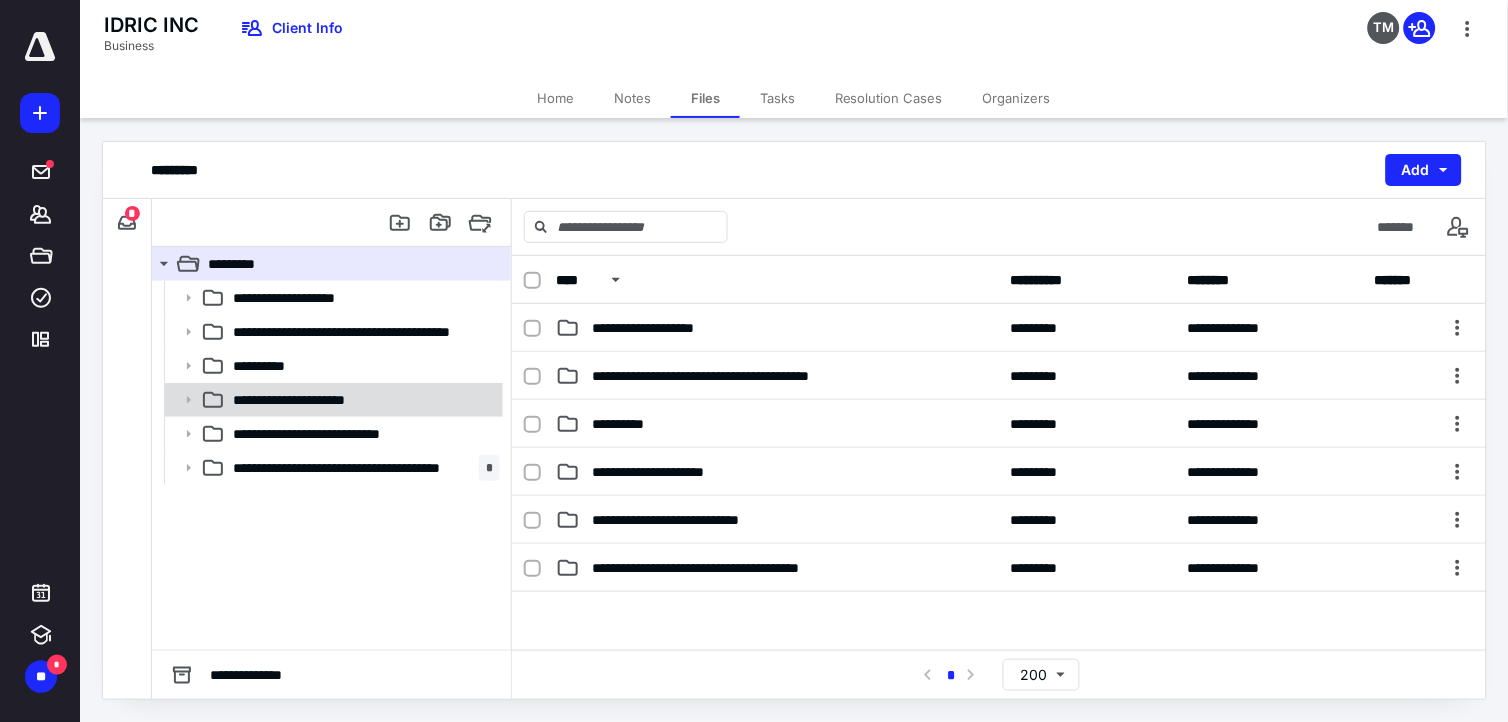 click 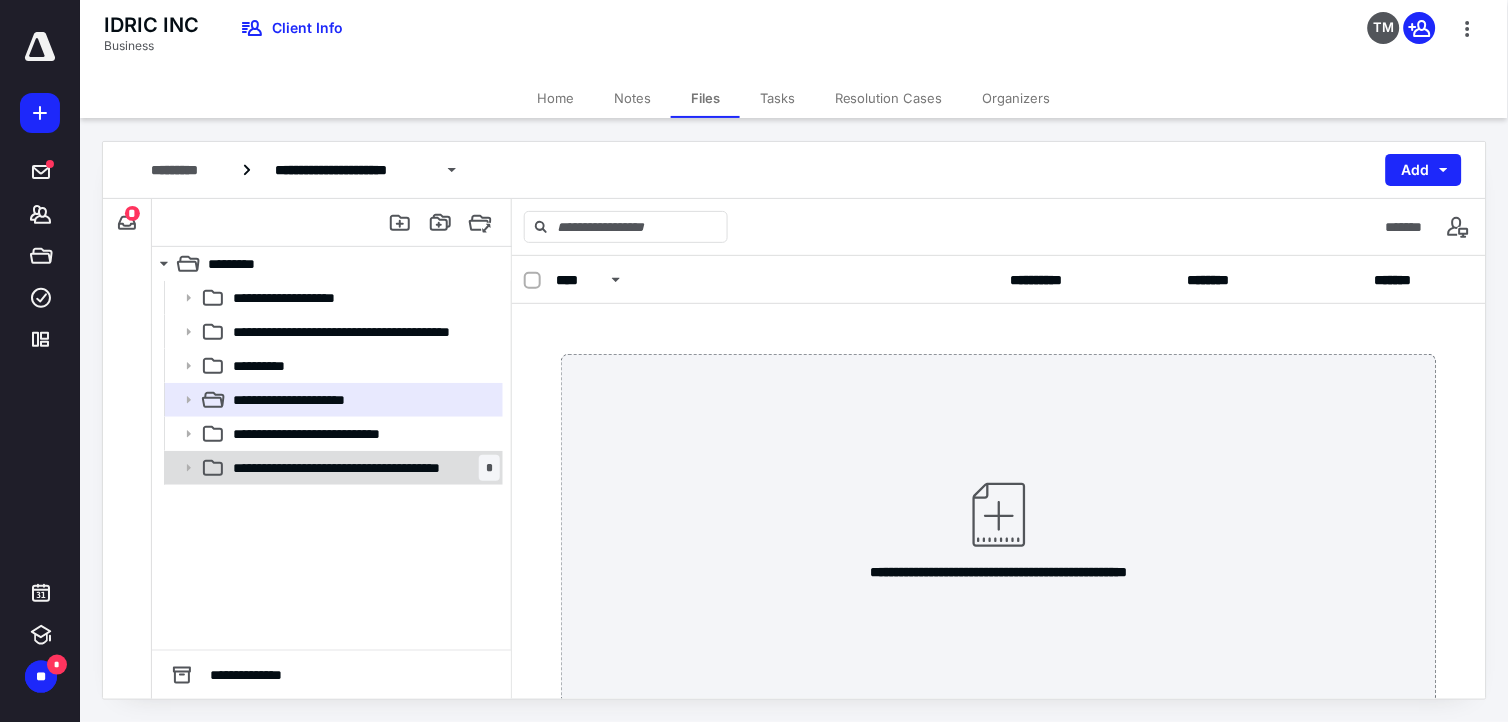 click 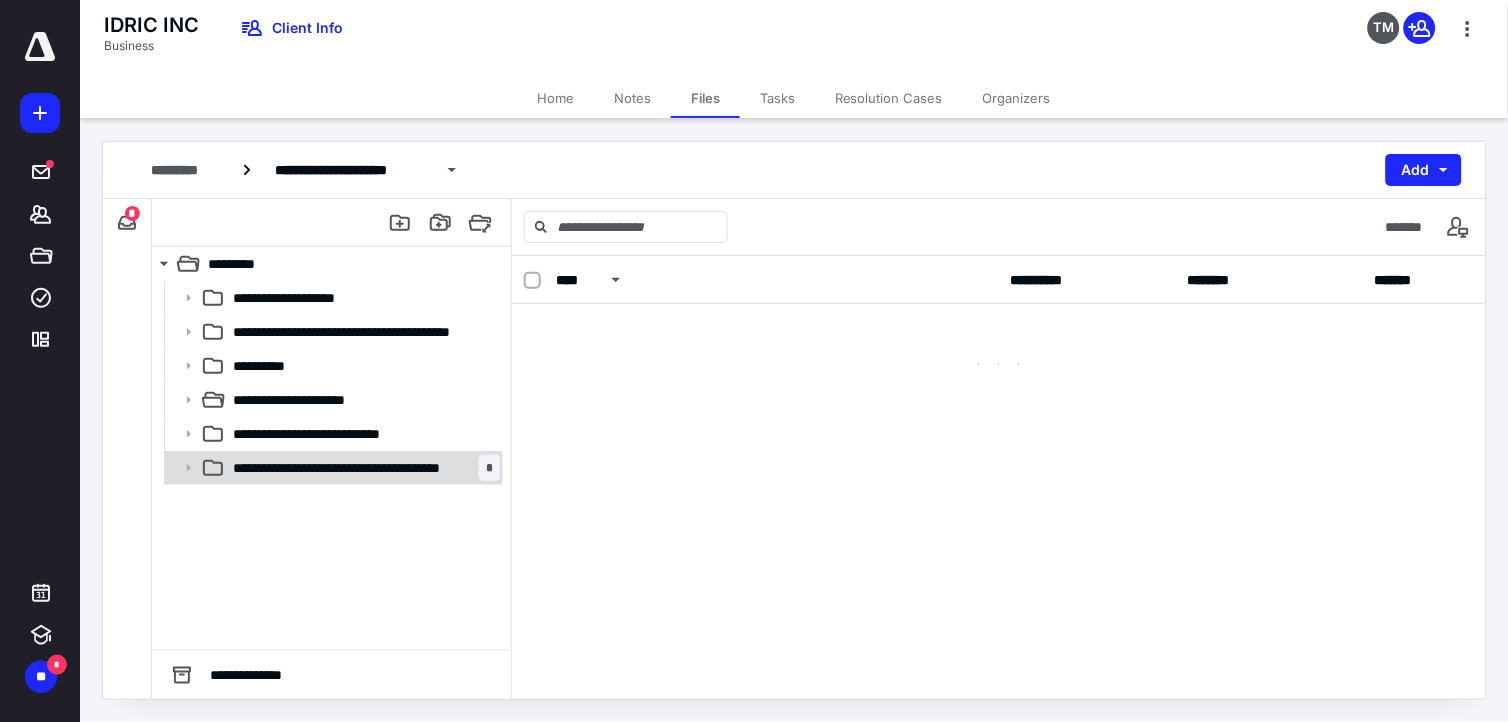 click 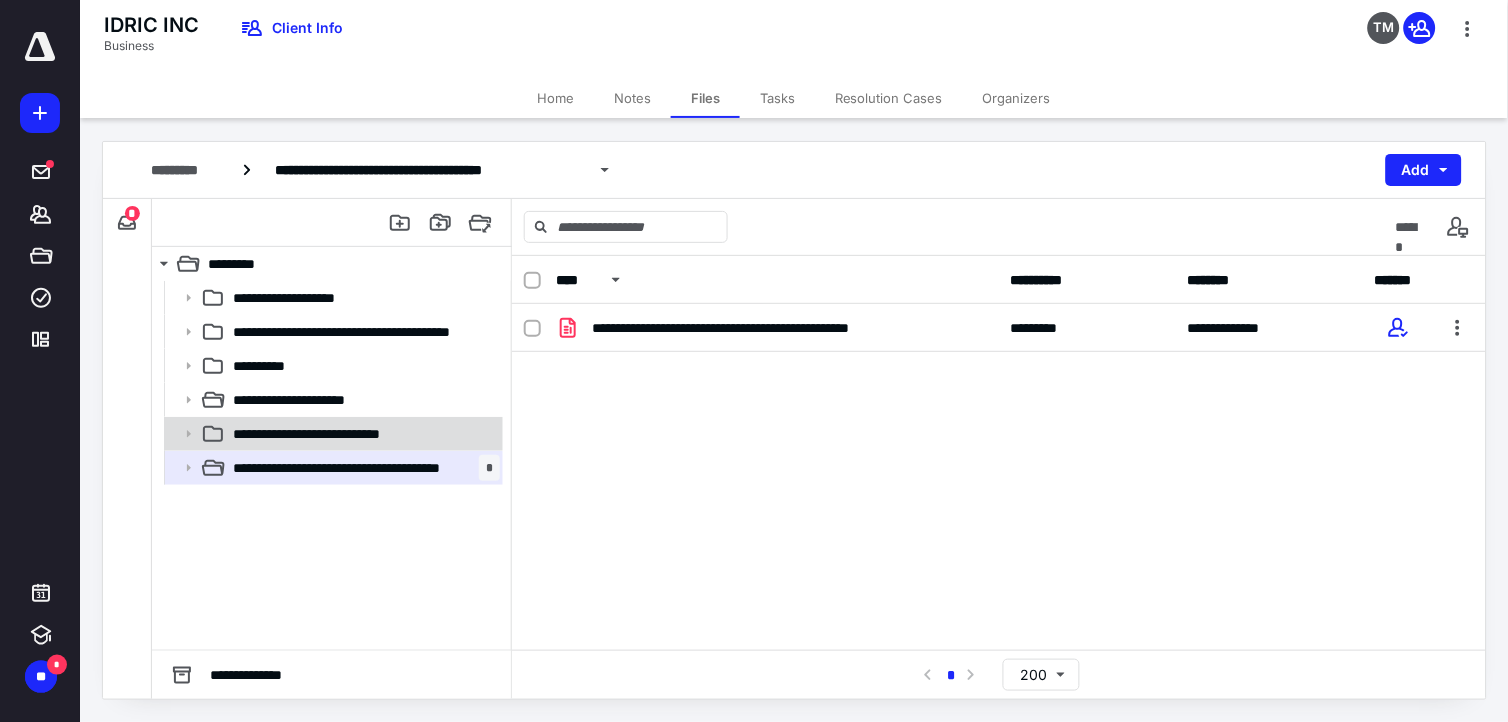 click 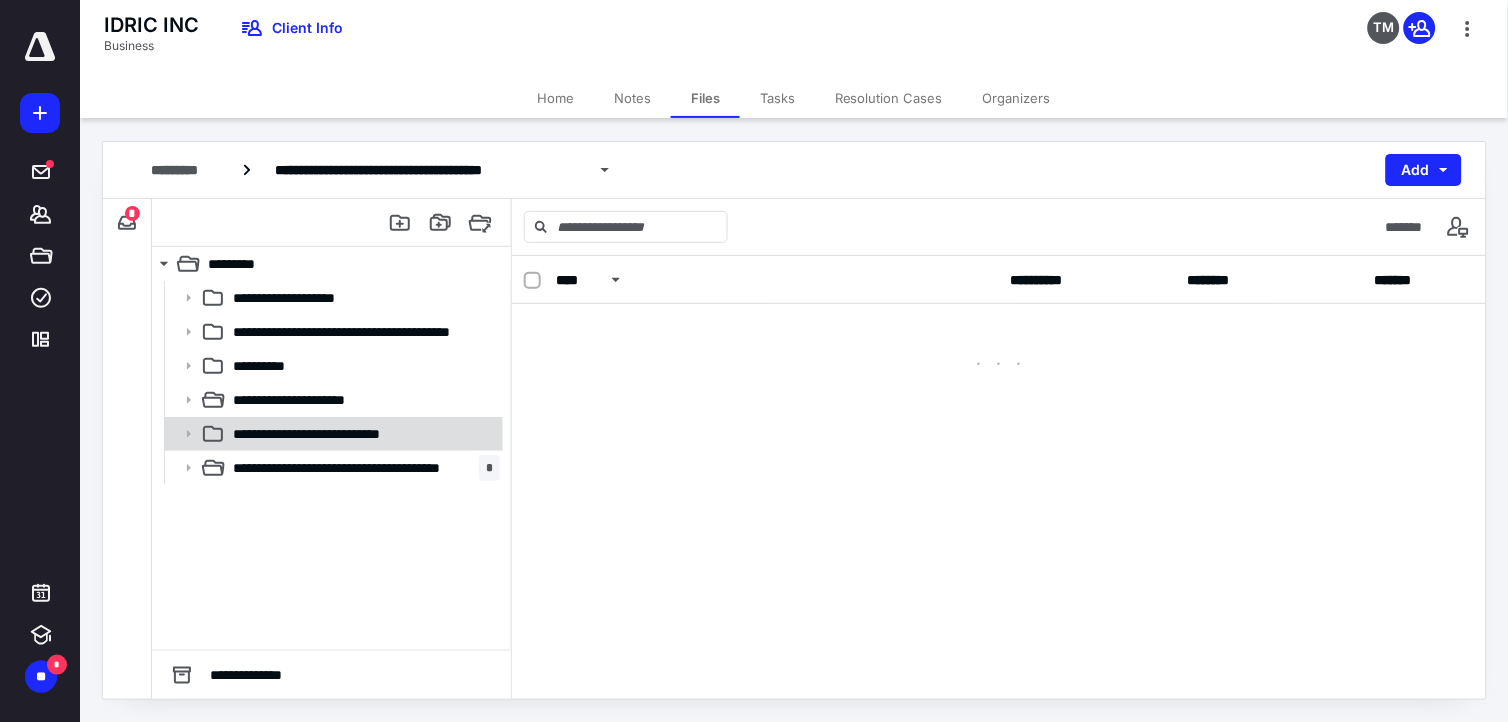 click 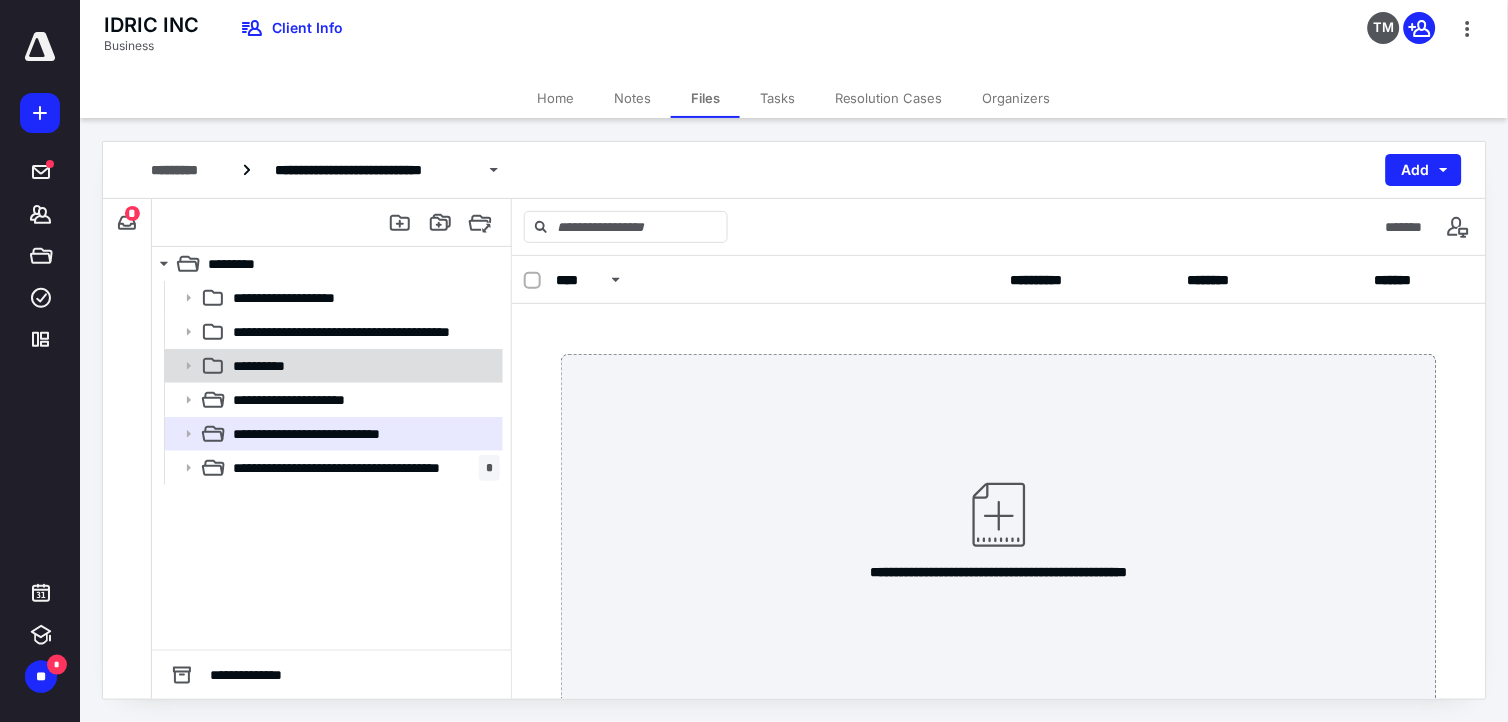 click 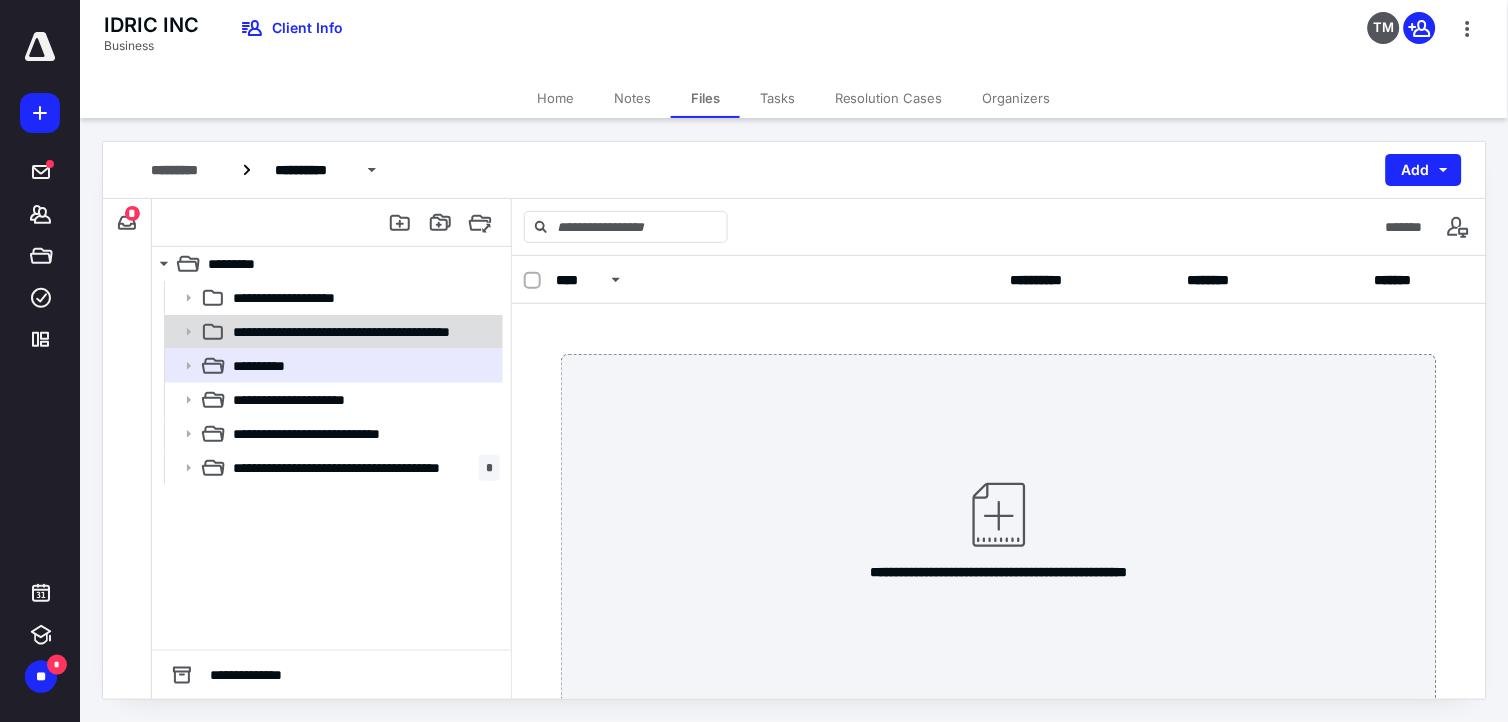 click 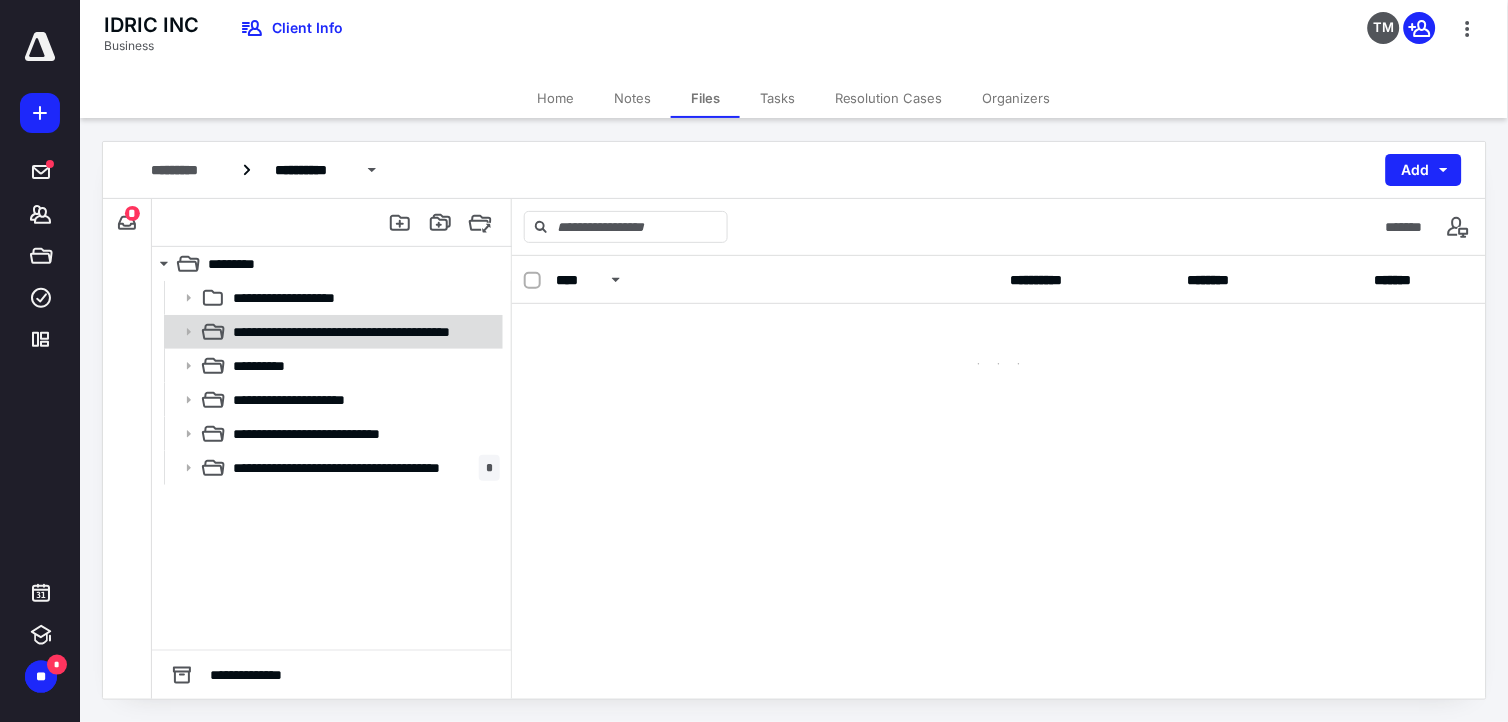 click 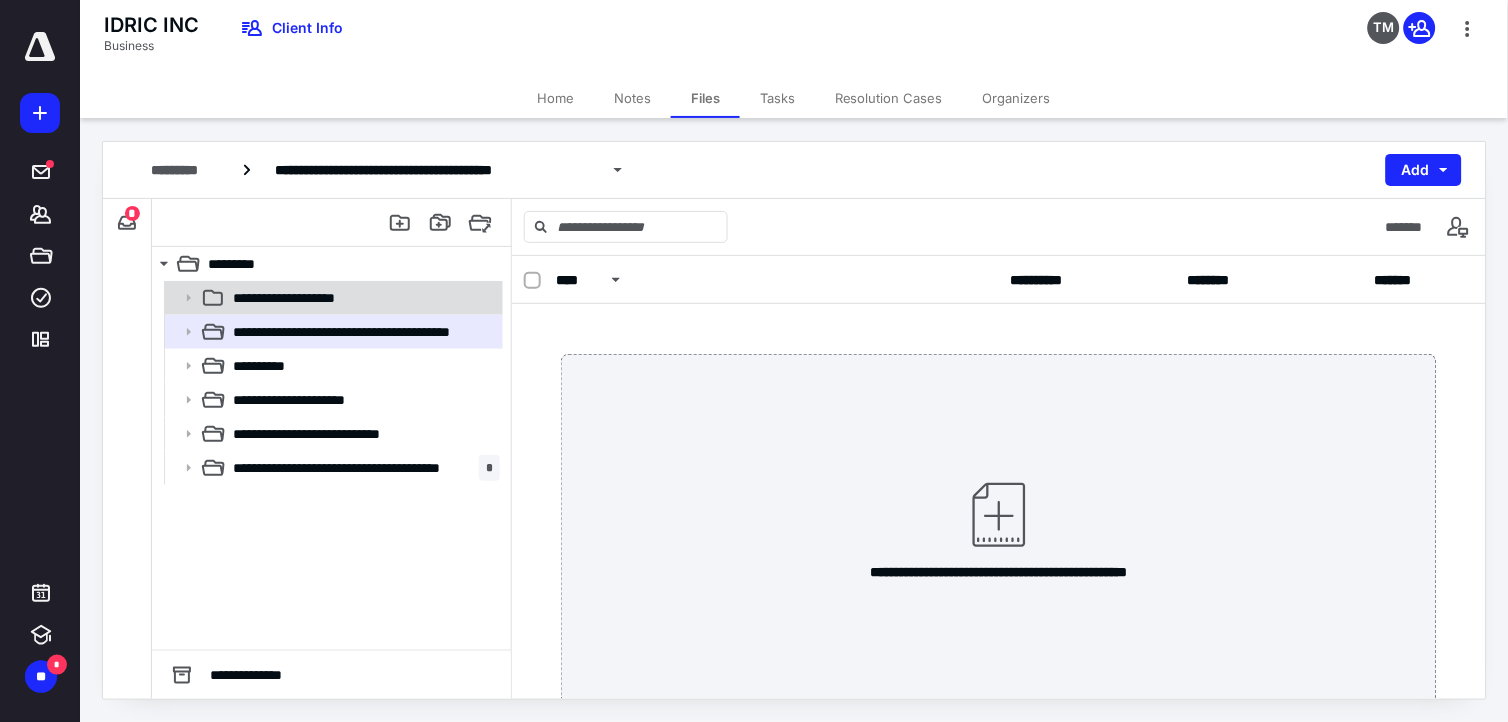 click 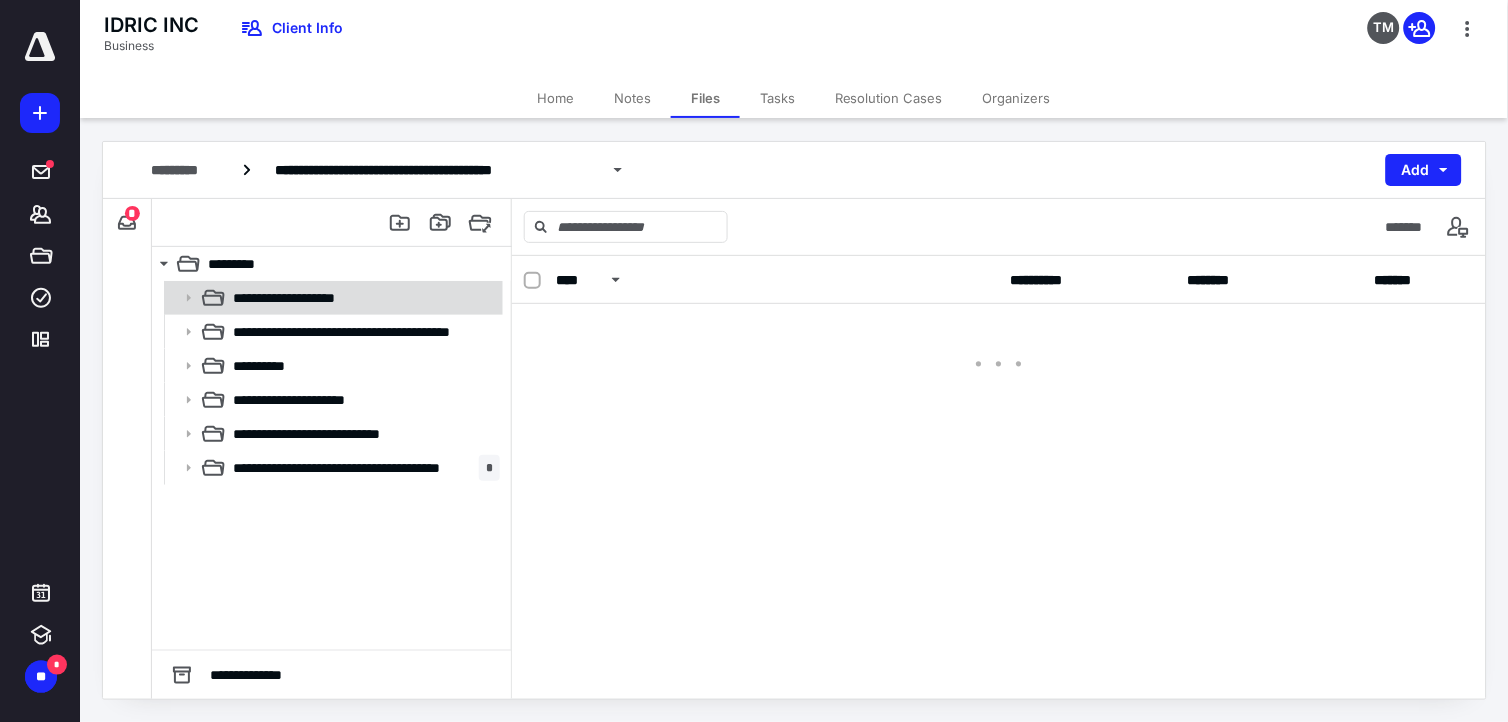 click 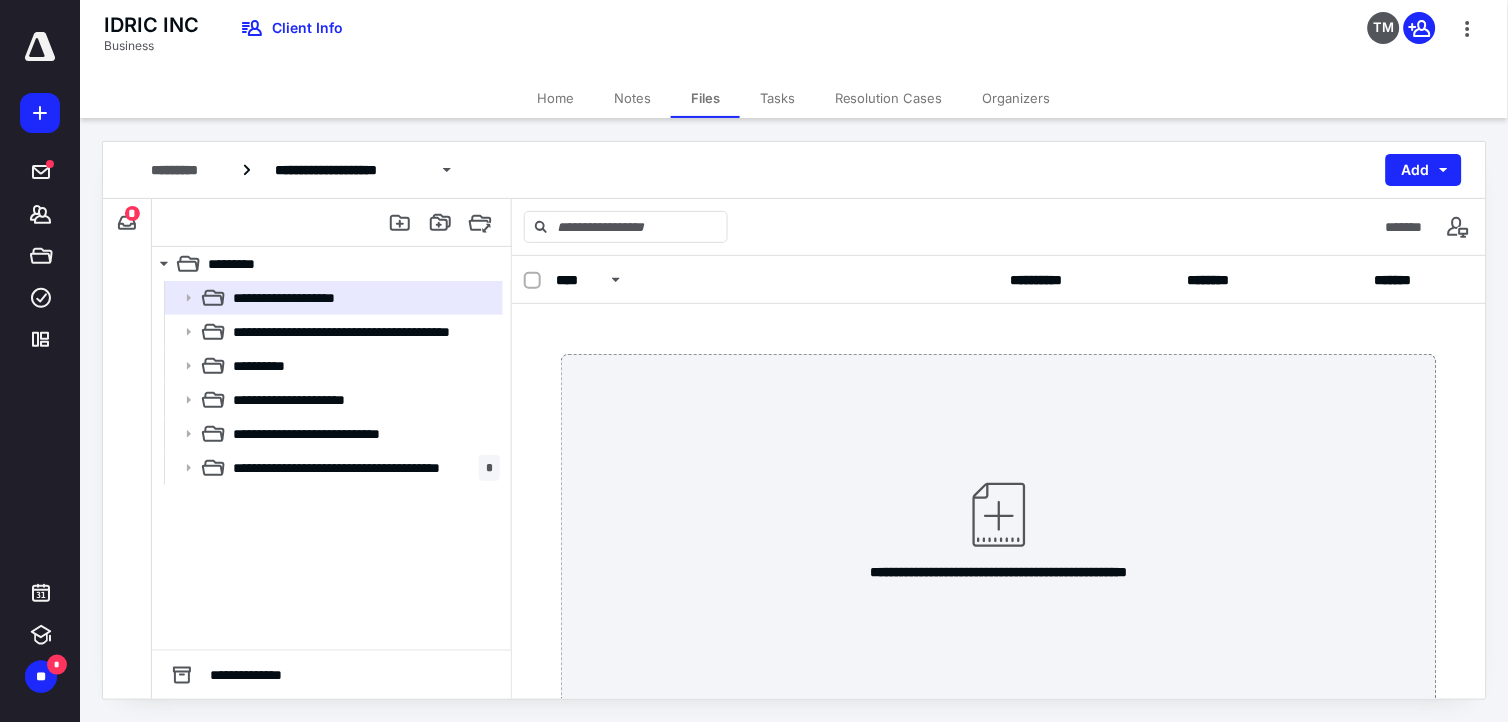 click on "*" at bounding box center [132, 213] 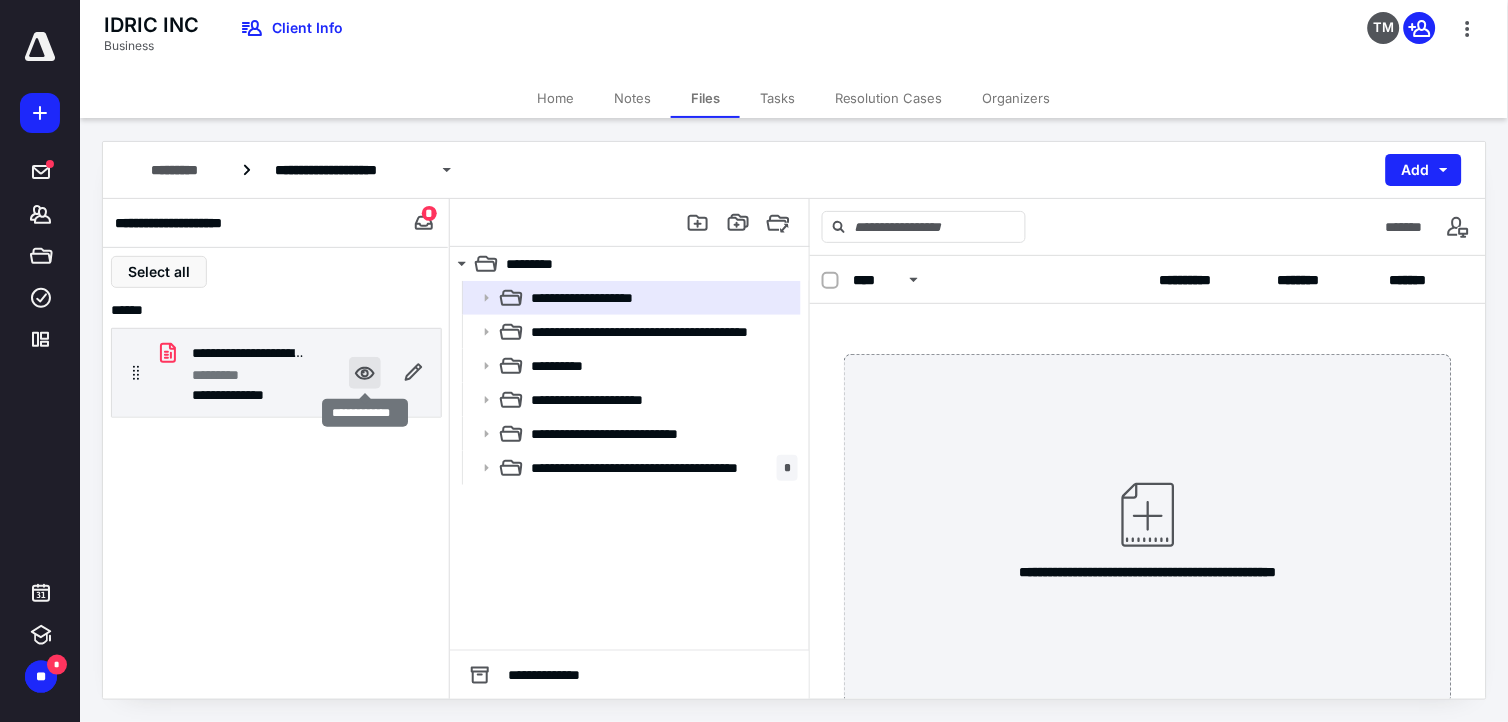 click at bounding box center [365, 373] 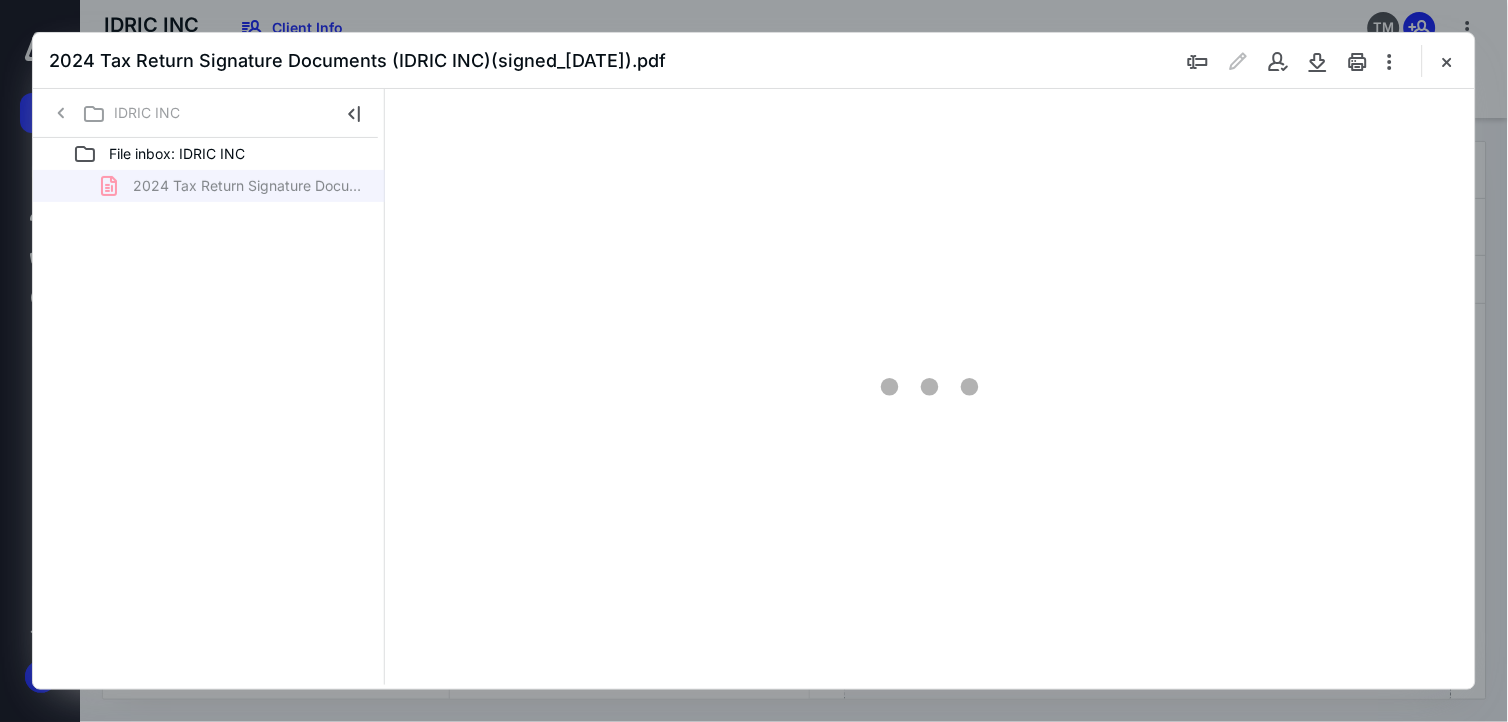 scroll, scrollTop: 0, scrollLeft: 0, axis: both 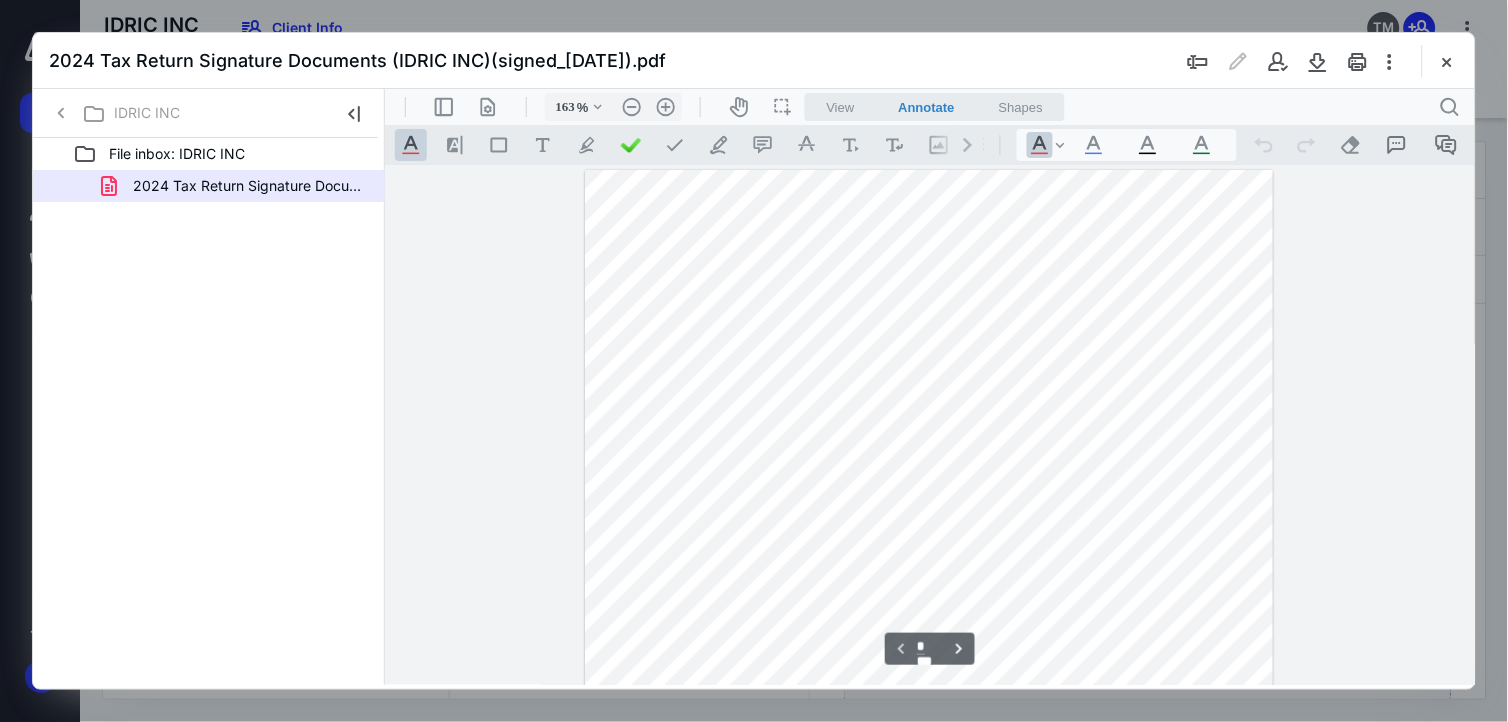 type on "113" 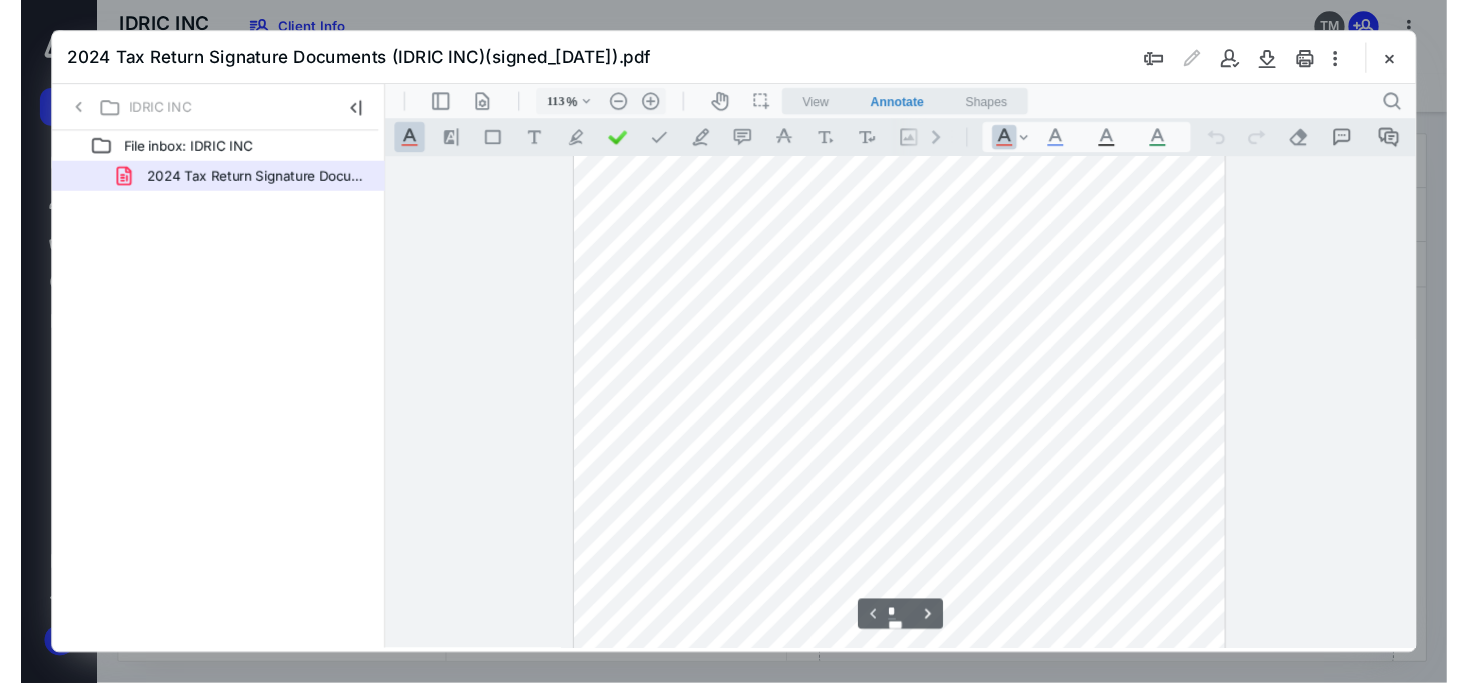 scroll, scrollTop: 0, scrollLeft: 0, axis: both 